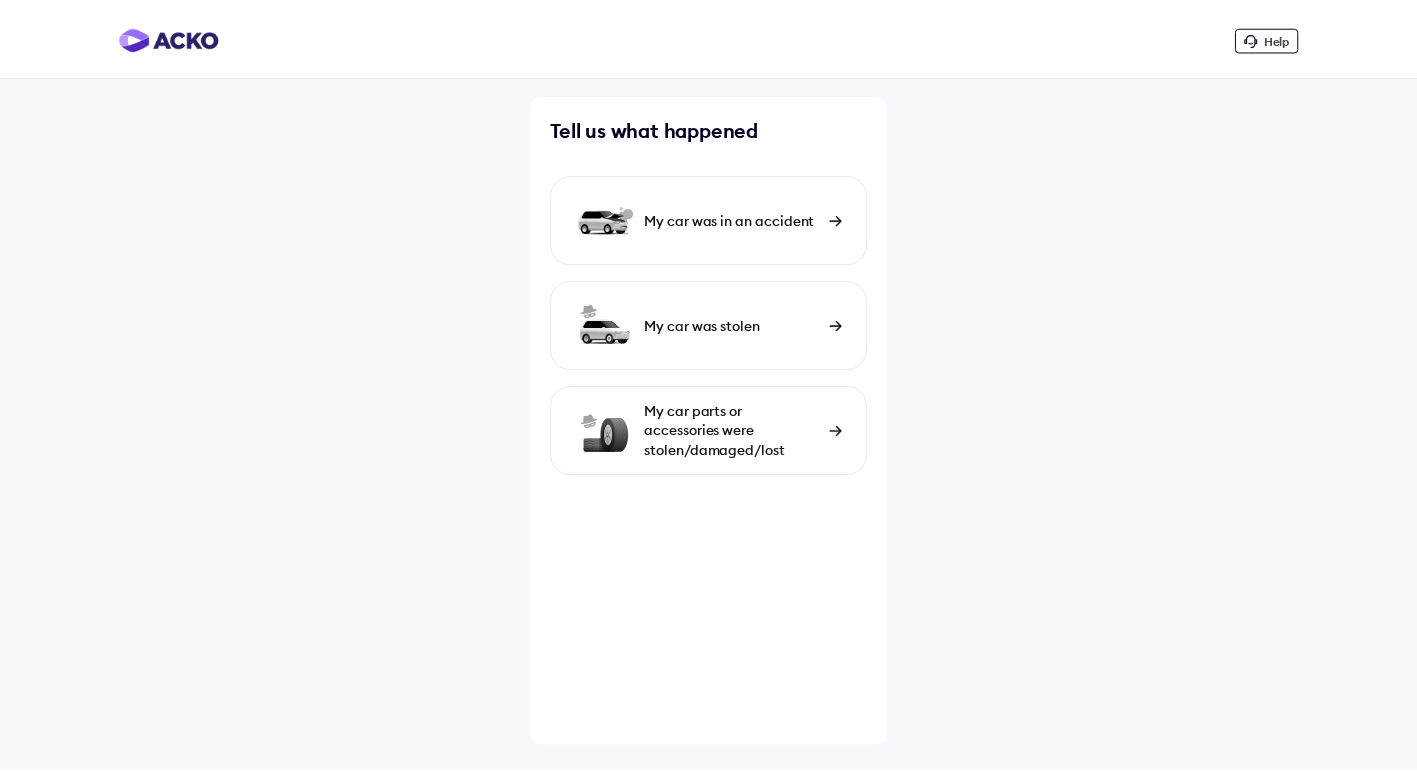 scroll, scrollTop: 0, scrollLeft: 0, axis: both 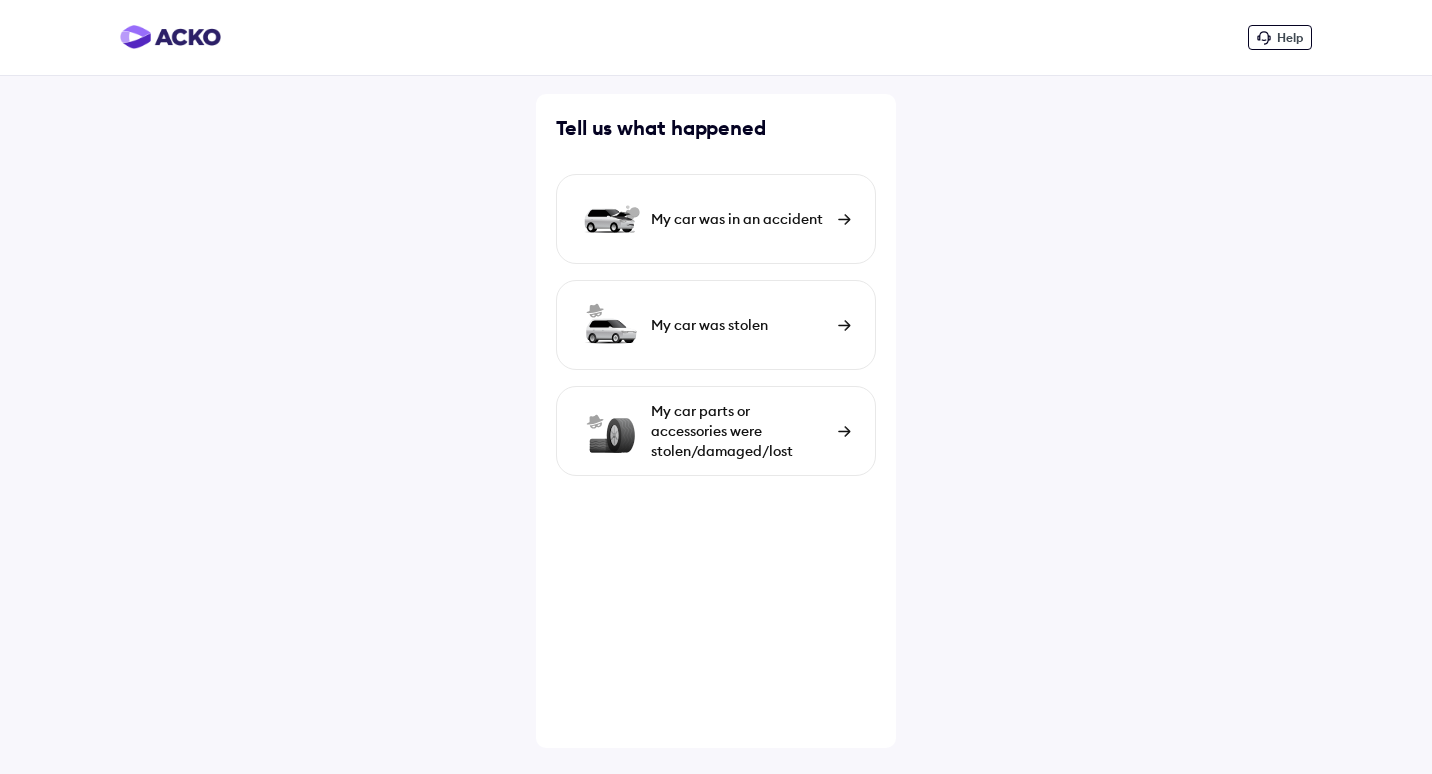 click on "My car was in an accident" at bounding box center (716, 219) 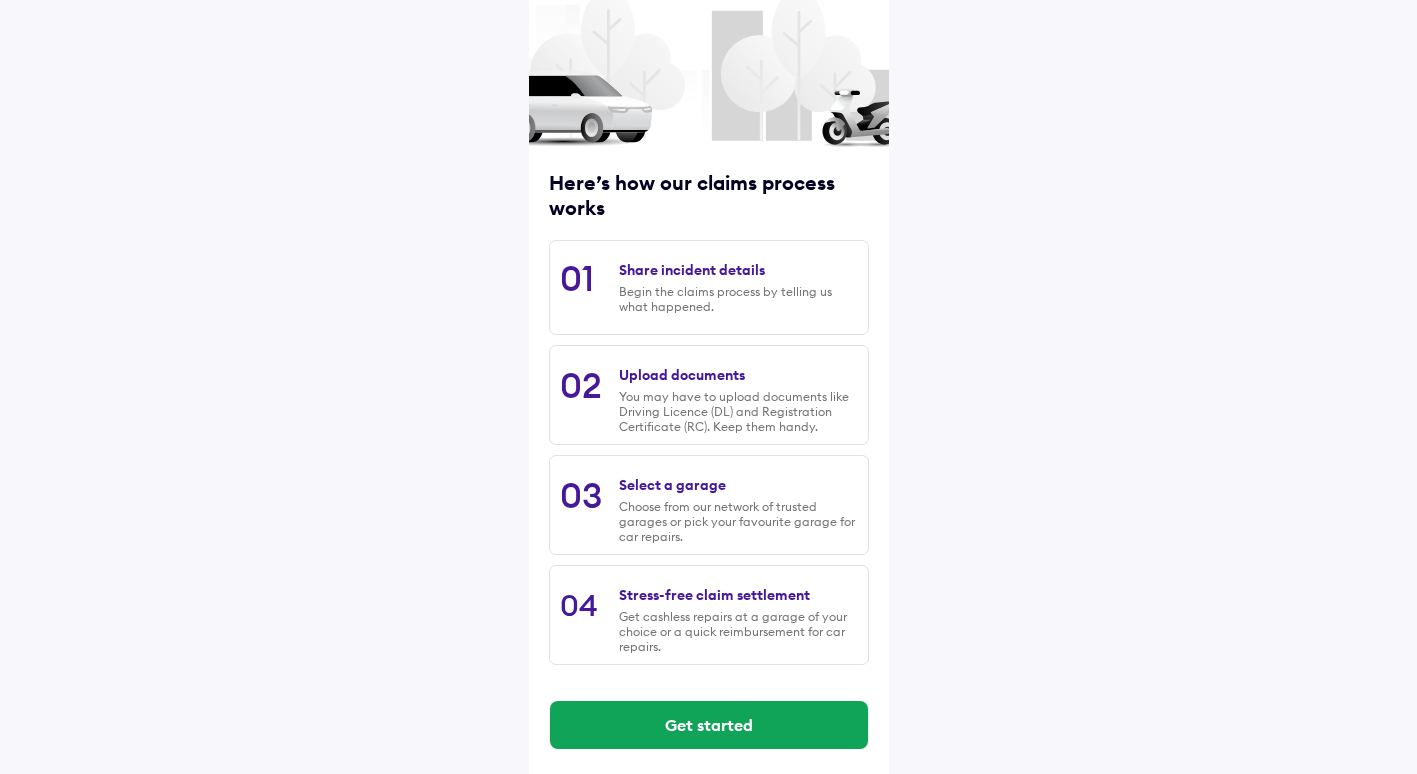scroll, scrollTop: 122, scrollLeft: 0, axis: vertical 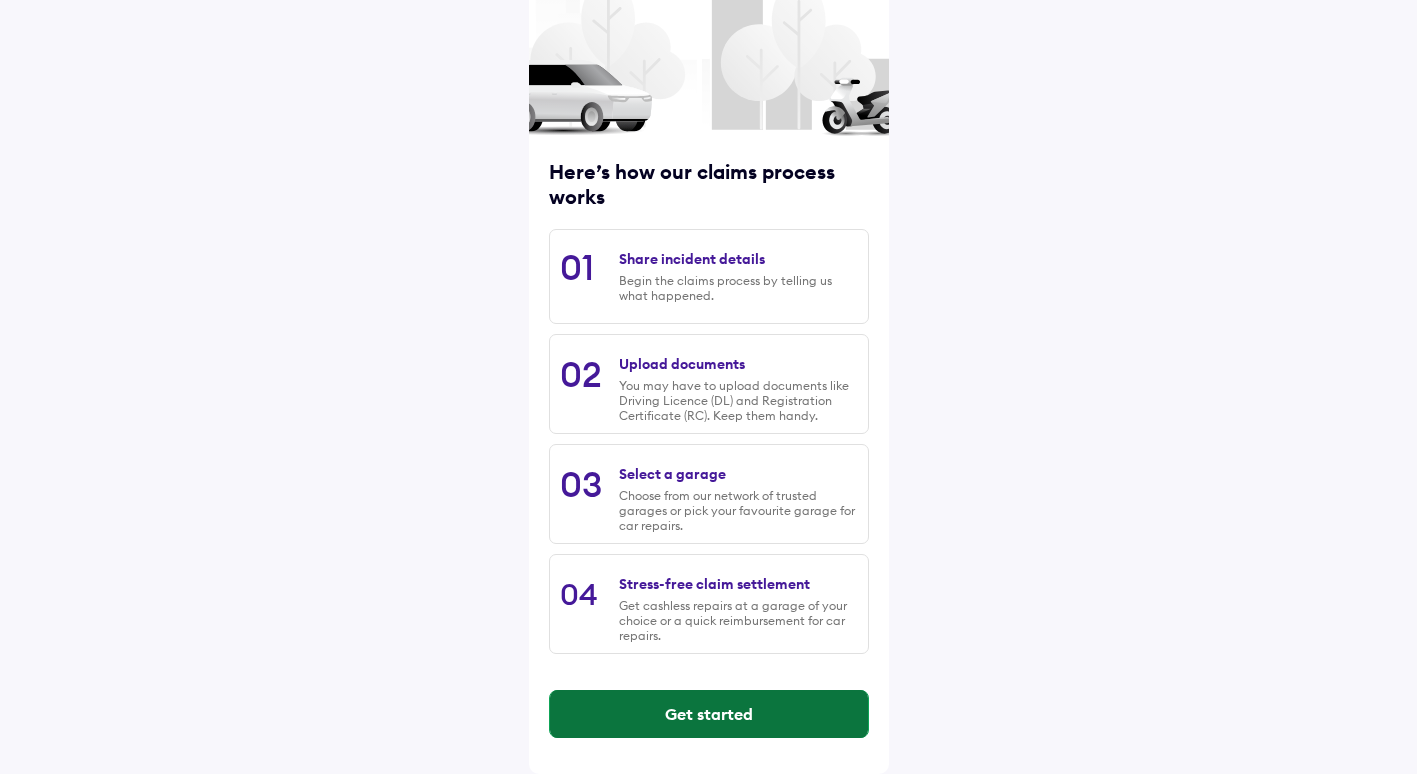 click on "Get started" at bounding box center [709, 714] 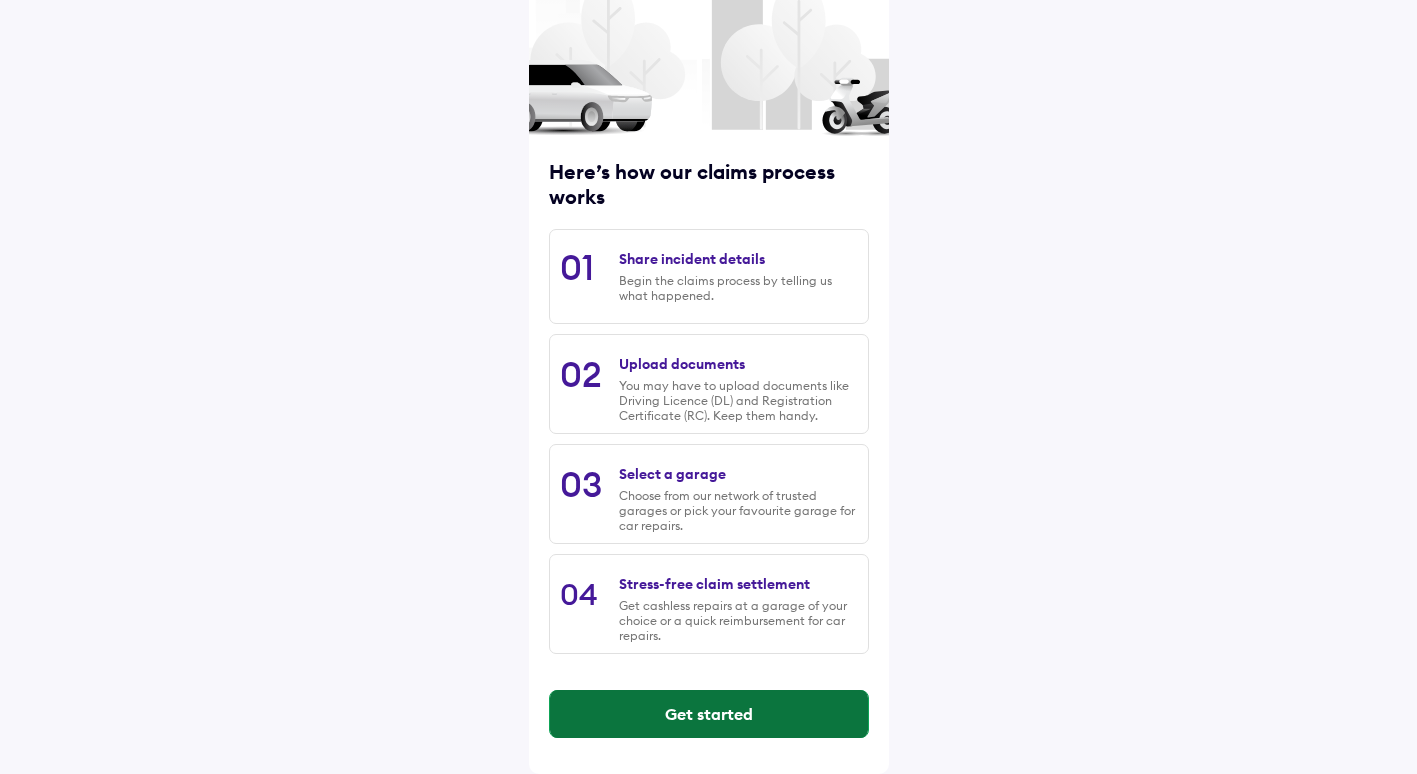 scroll, scrollTop: 0, scrollLeft: 0, axis: both 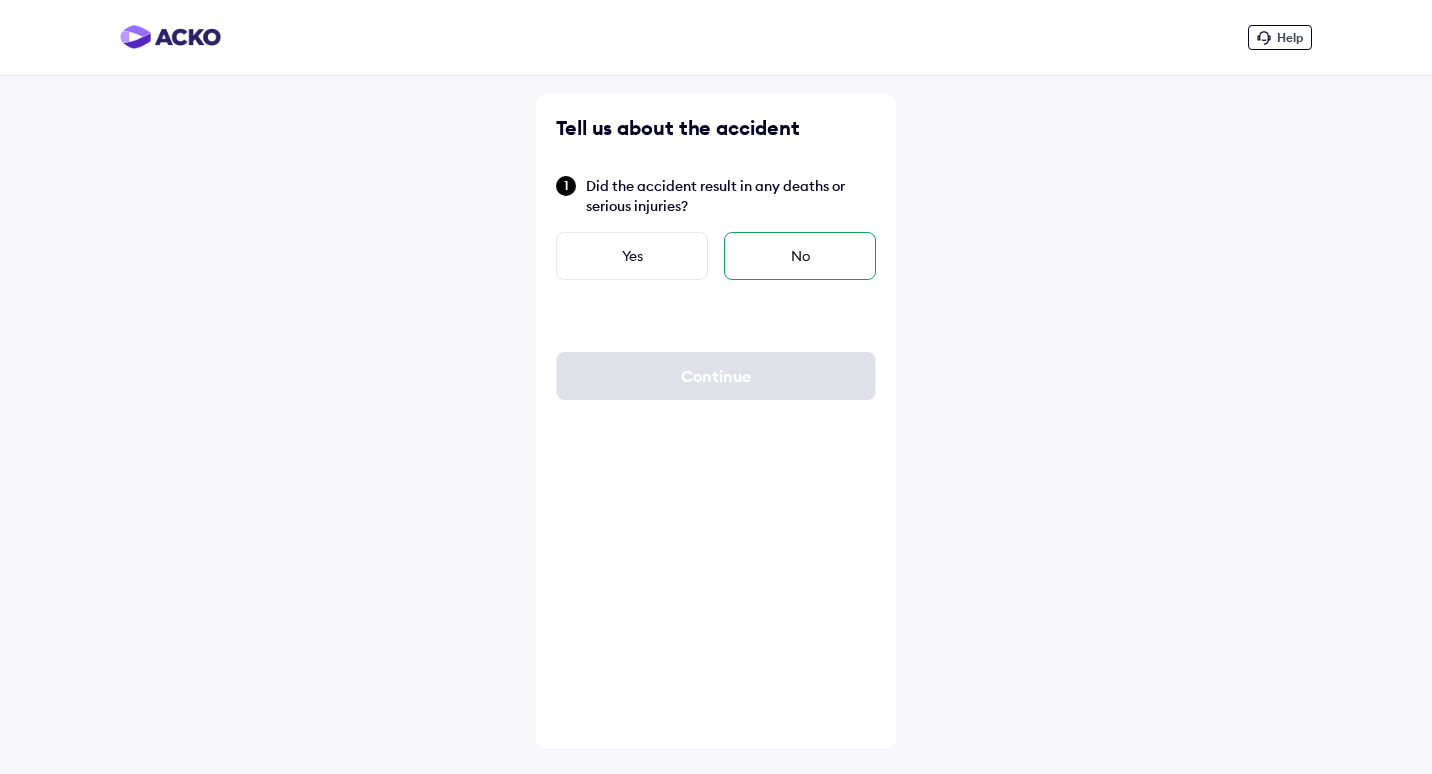 click on "No" at bounding box center [800, 256] 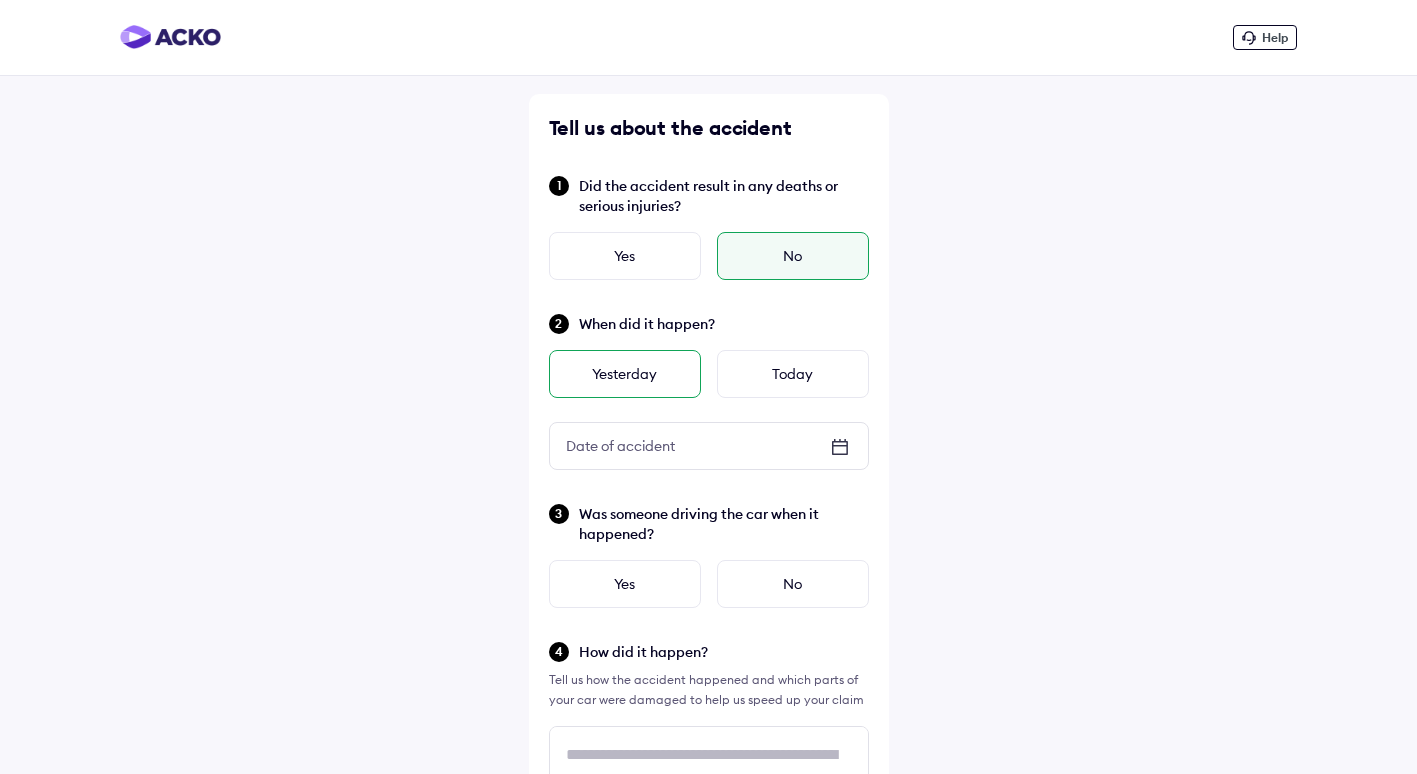 click on "Yesterday" at bounding box center (625, 374) 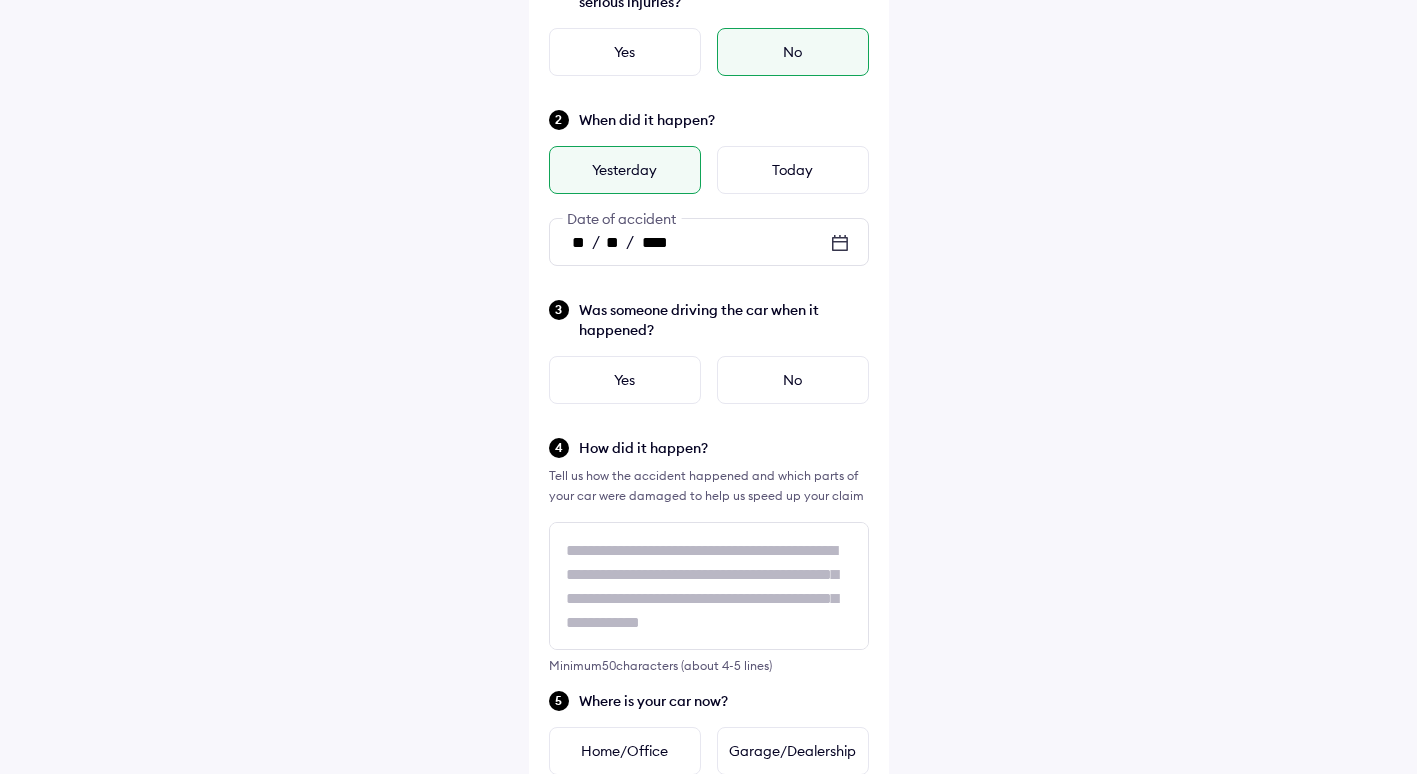 scroll, scrollTop: 300, scrollLeft: 0, axis: vertical 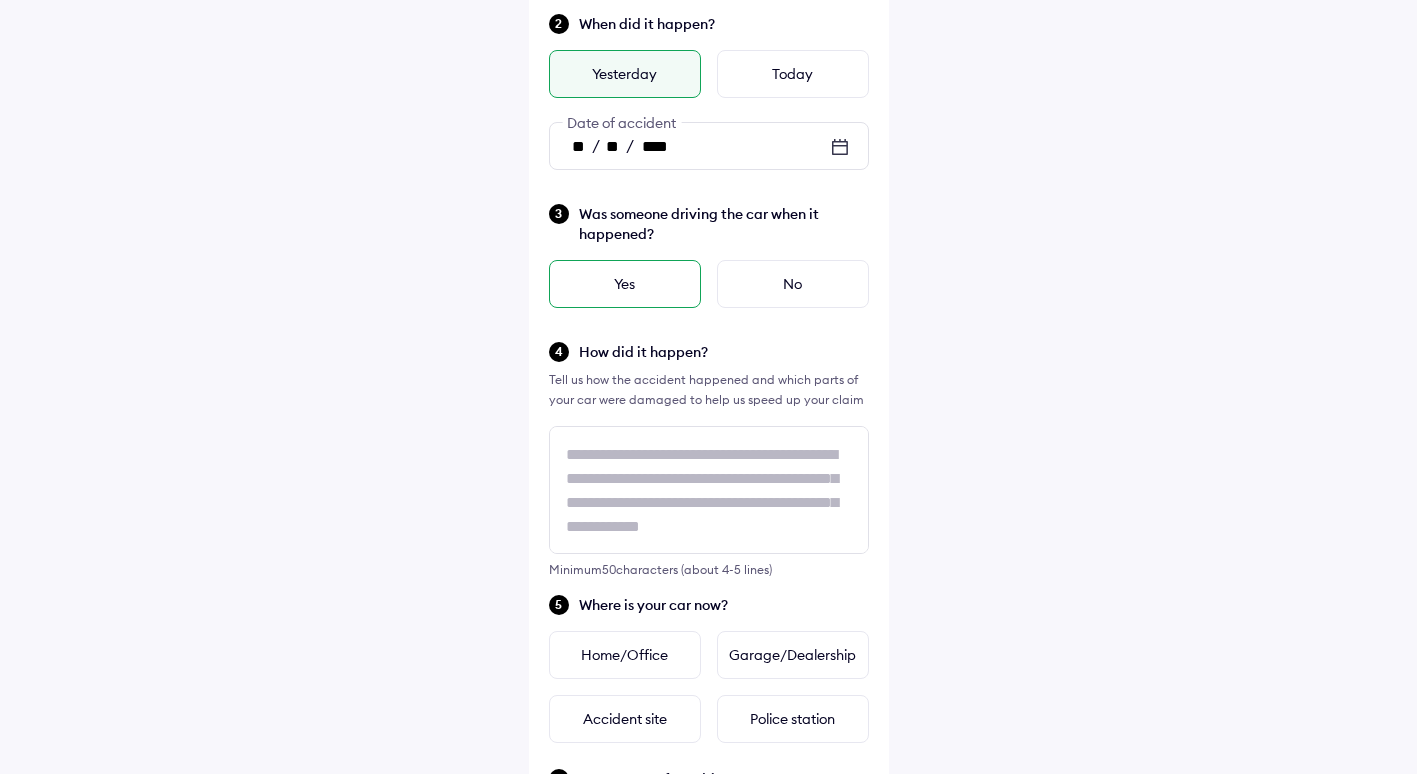 click on "Yes" at bounding box center [625, 284] 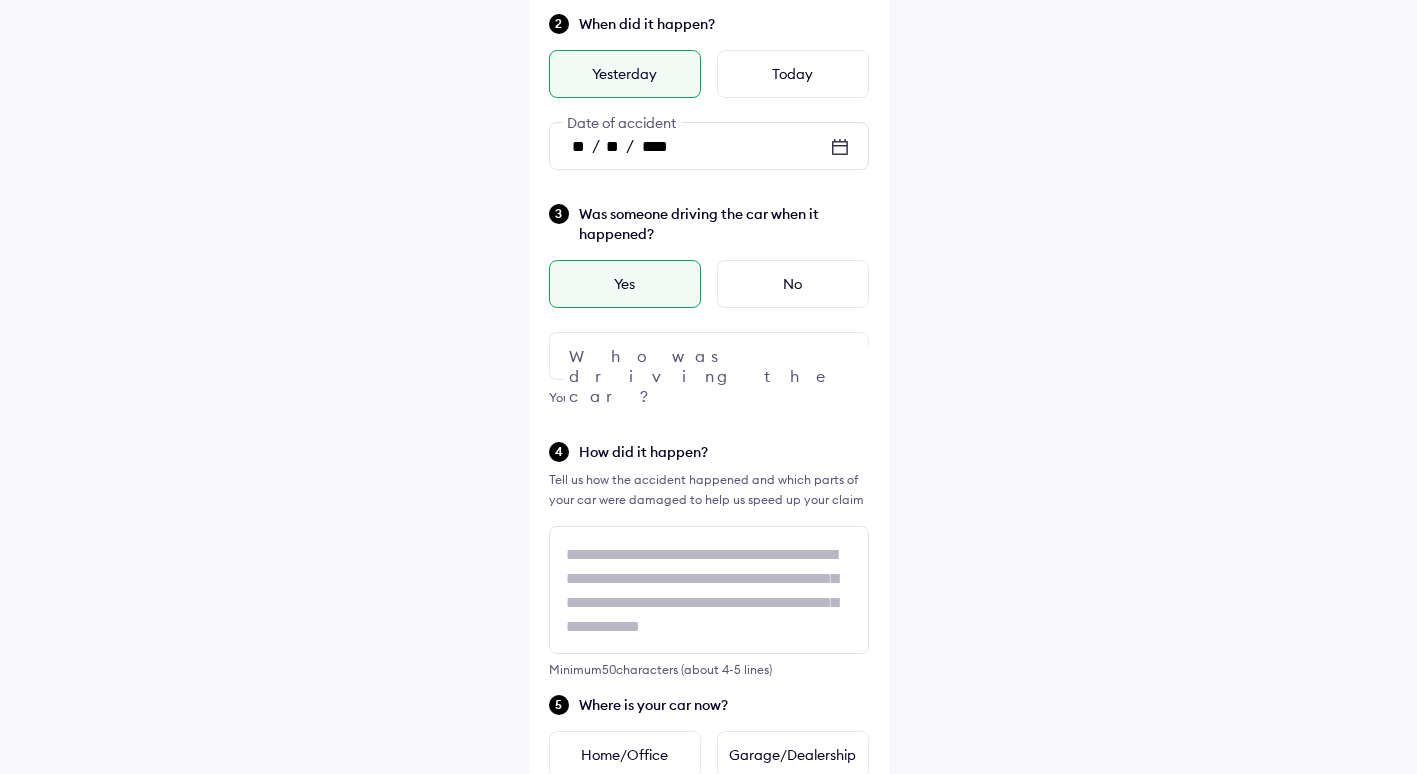 click at bounding box center [709, 356] 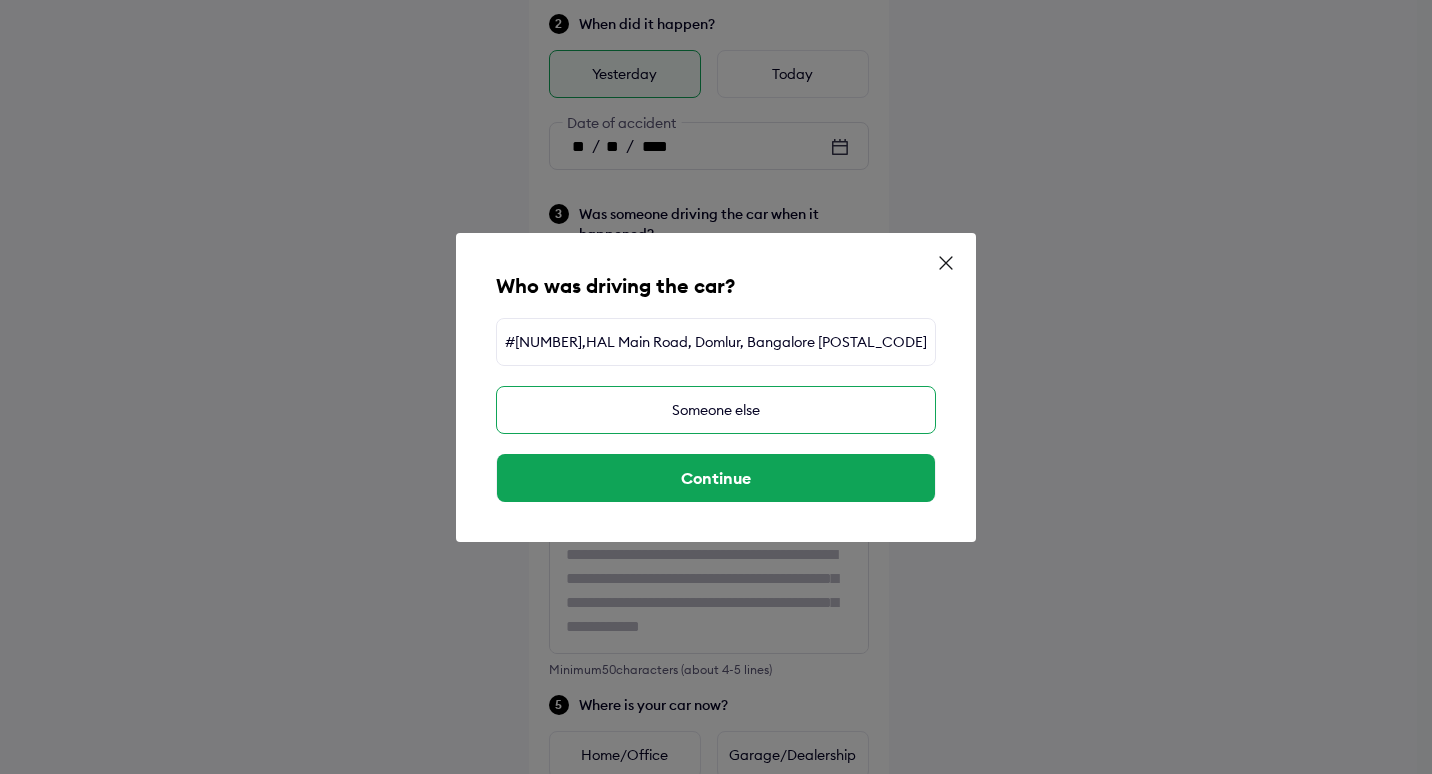 click on "Someone else" at bounding box center (716, 410) 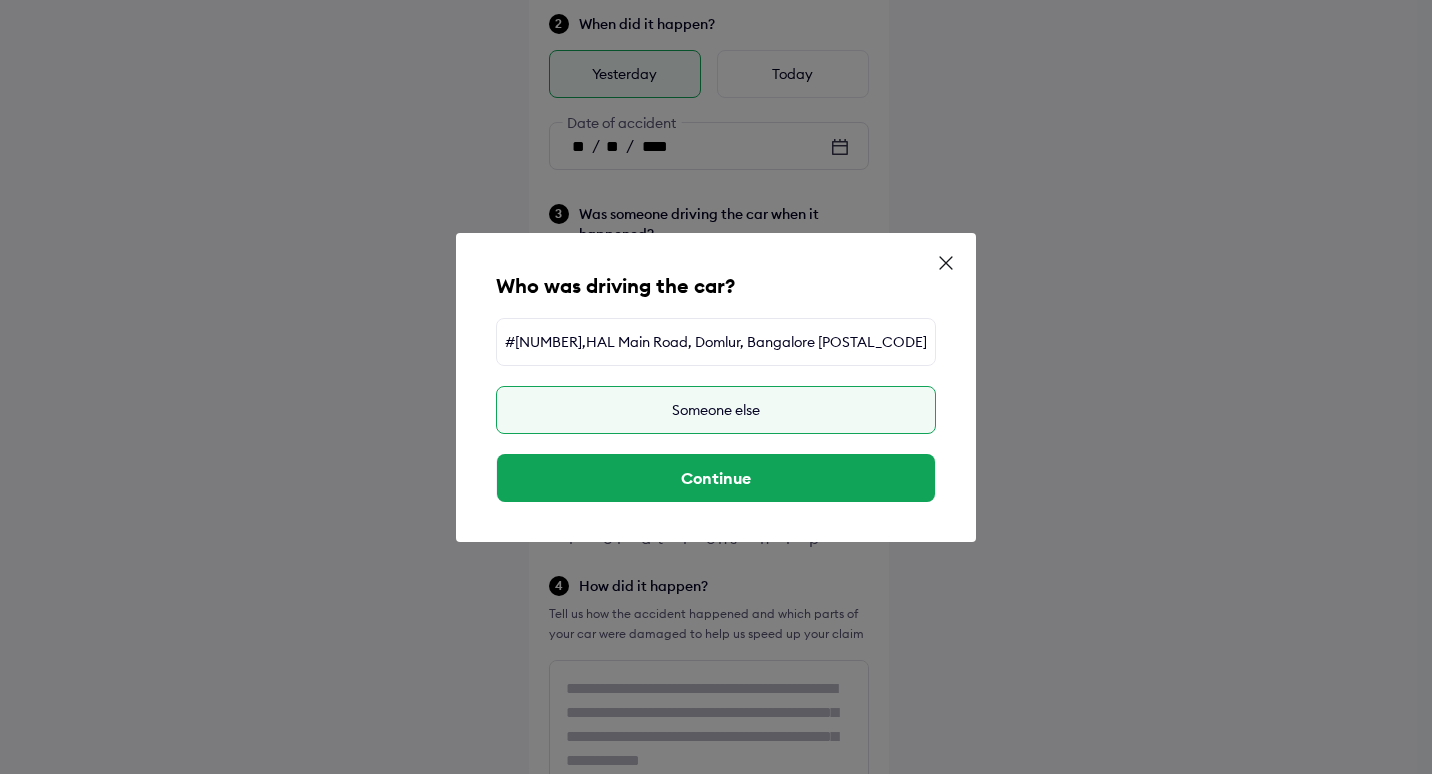 click on "Someone else" at bounding box center (716, 410) 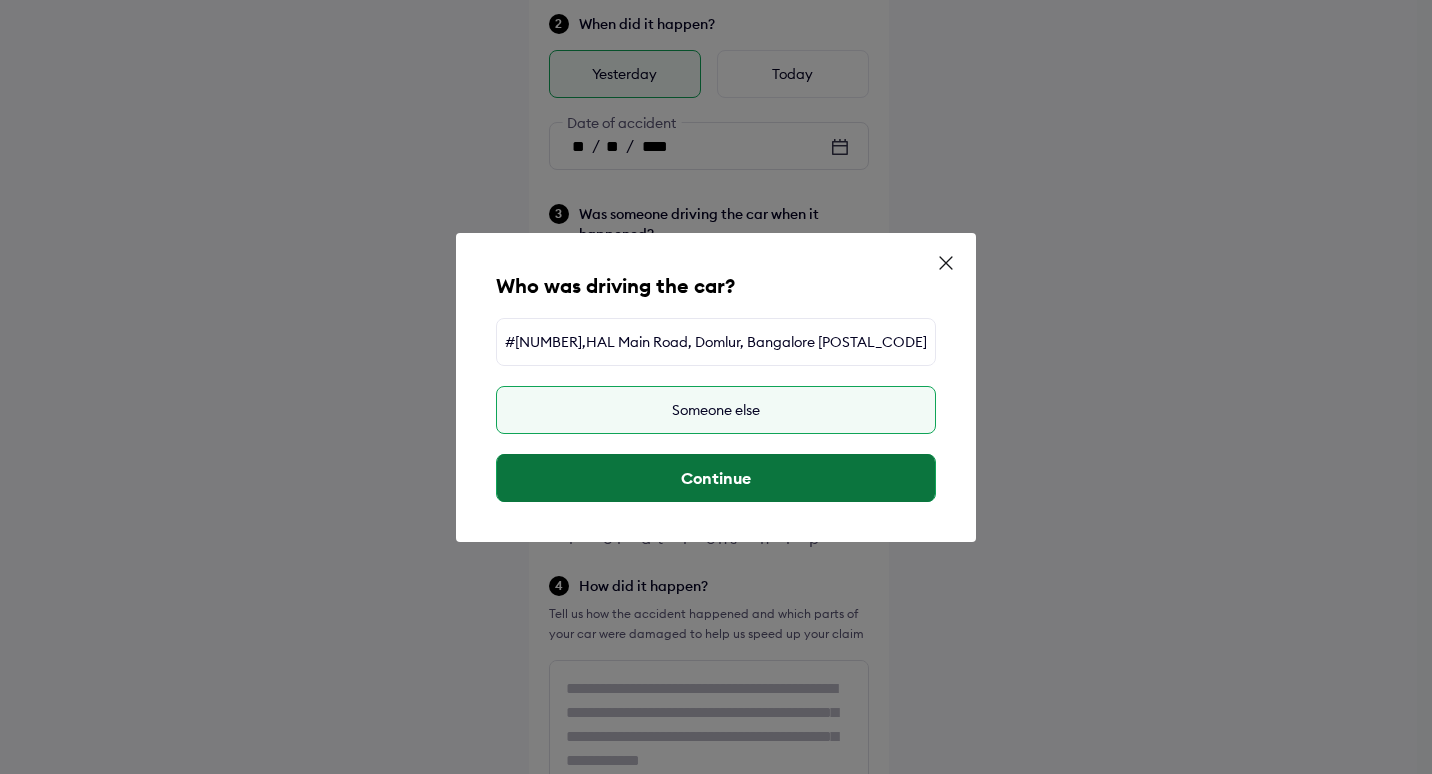 click on "Continue" at bounding box center (716, 478) 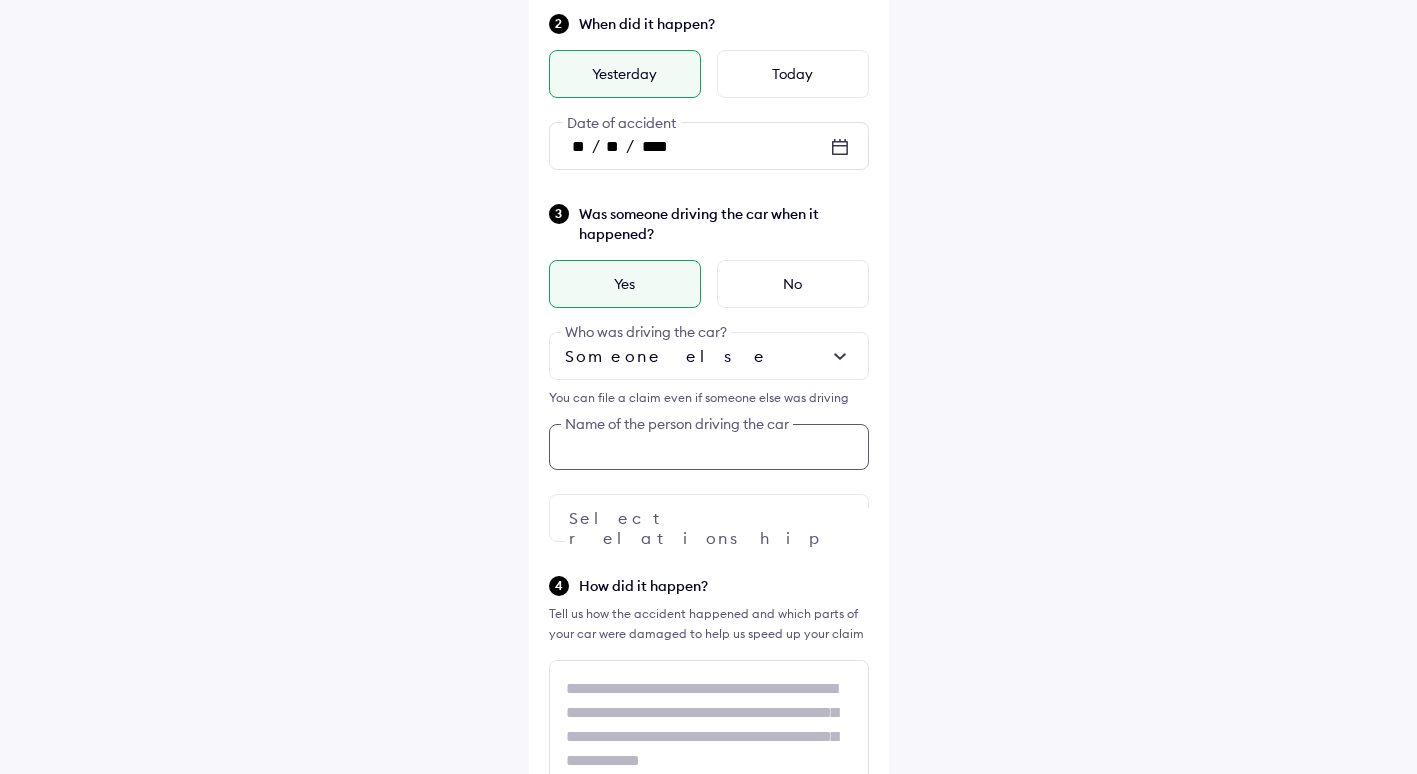 click on "Was someone driving the car when it happened? Yes No Someone else Who was driving the car? You can file a claim even if someone else was driving Name of the person driving the car Select relationship" at bounding box center (709, 372) 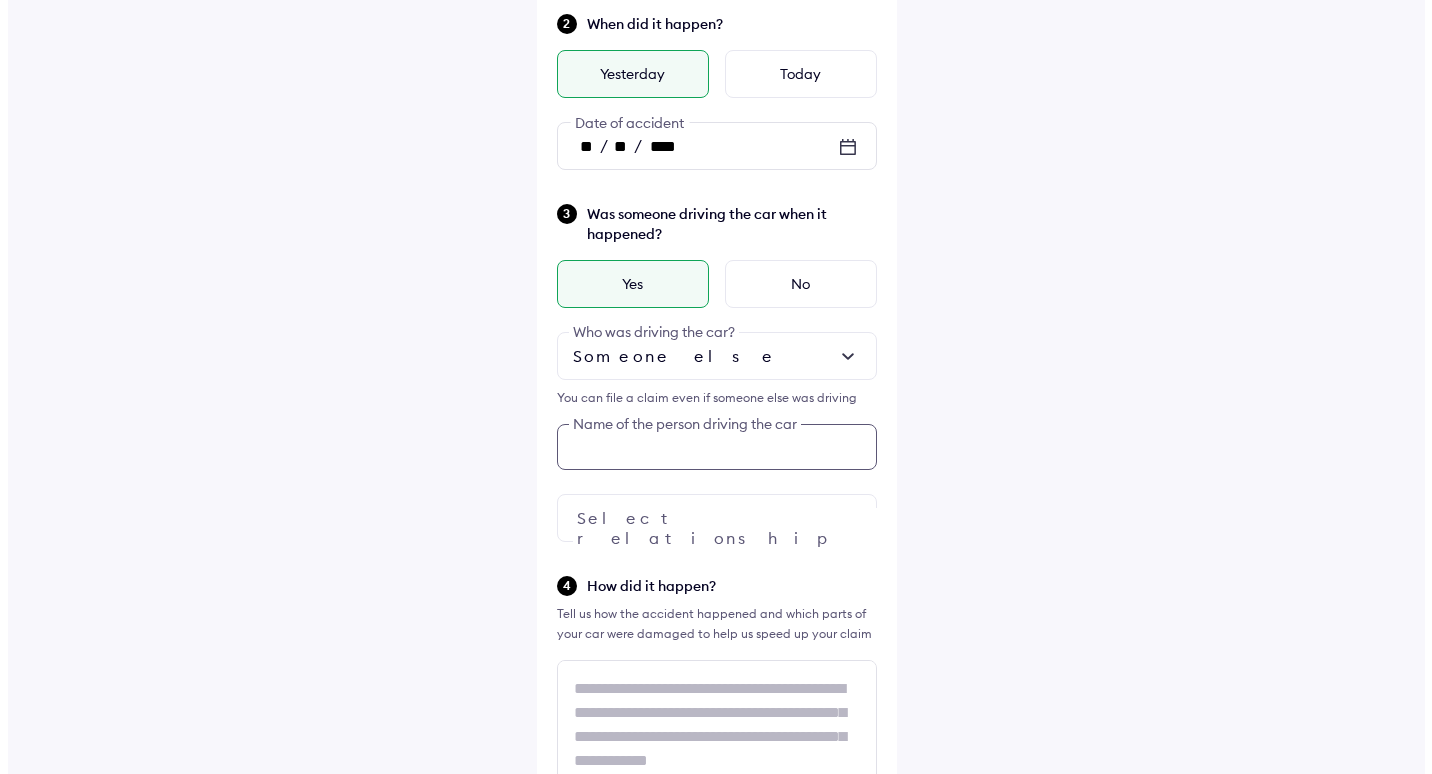 scroll, scrollTop: 360, scrollLeft: 0, axis: vertical 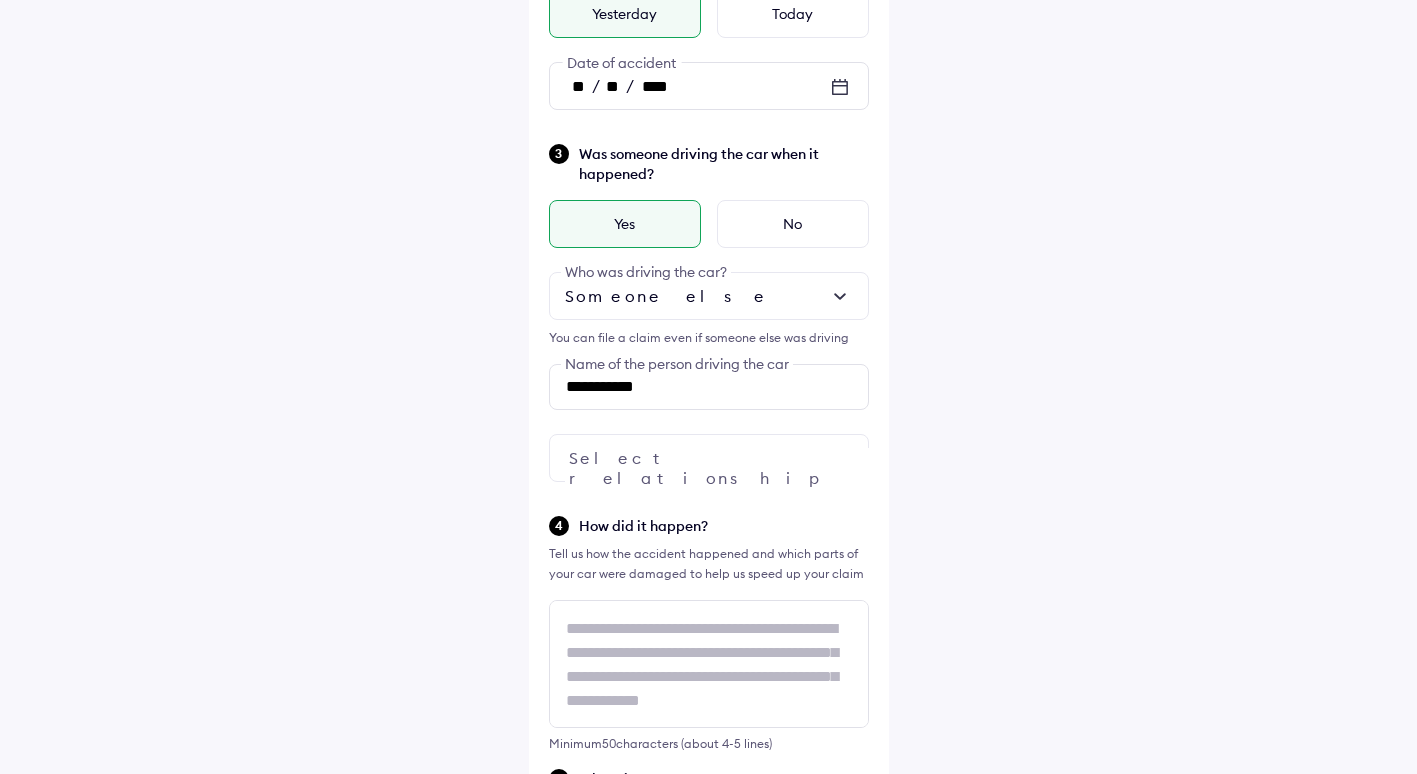 click on "**********" at bounding box center (708, 564) 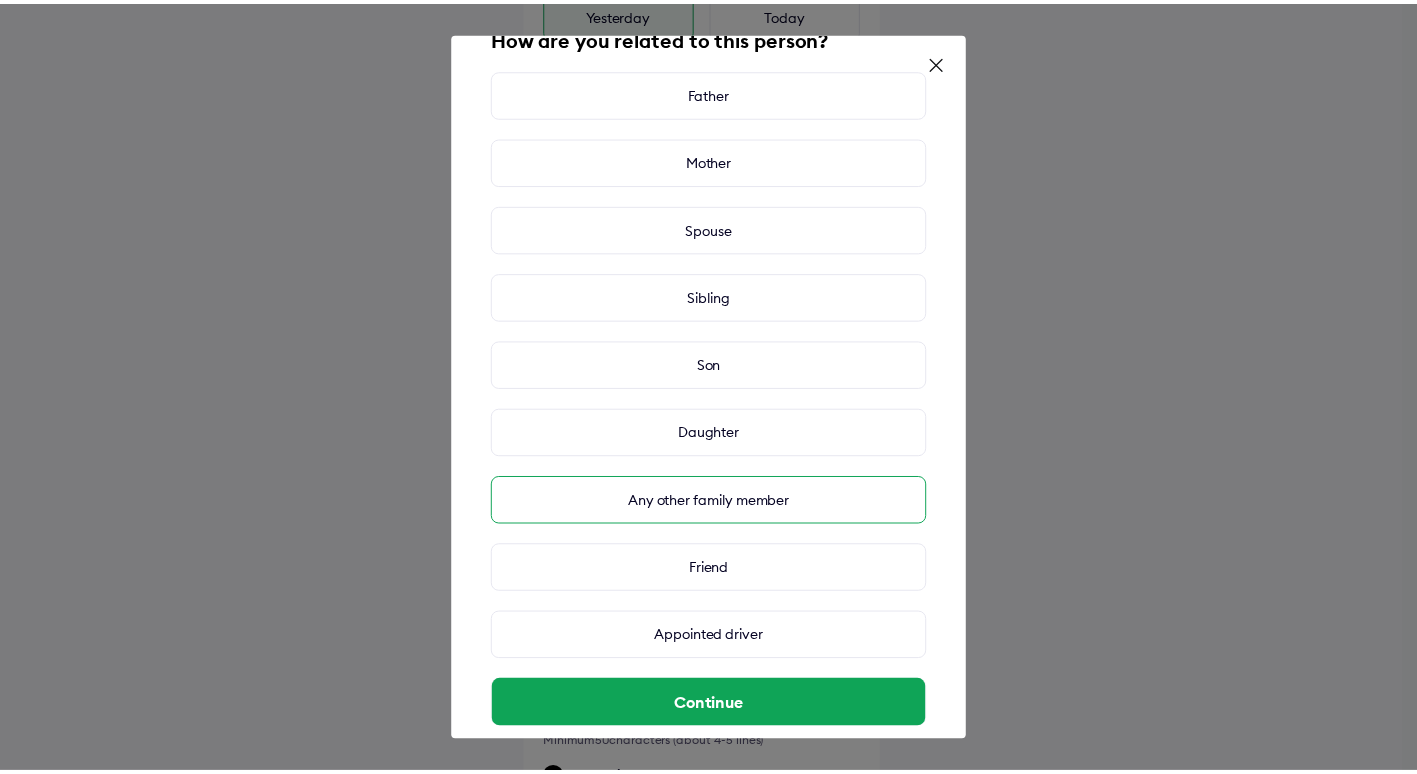 scroll, scrollTop: 75, scrollLeft: 0, axis: vertical 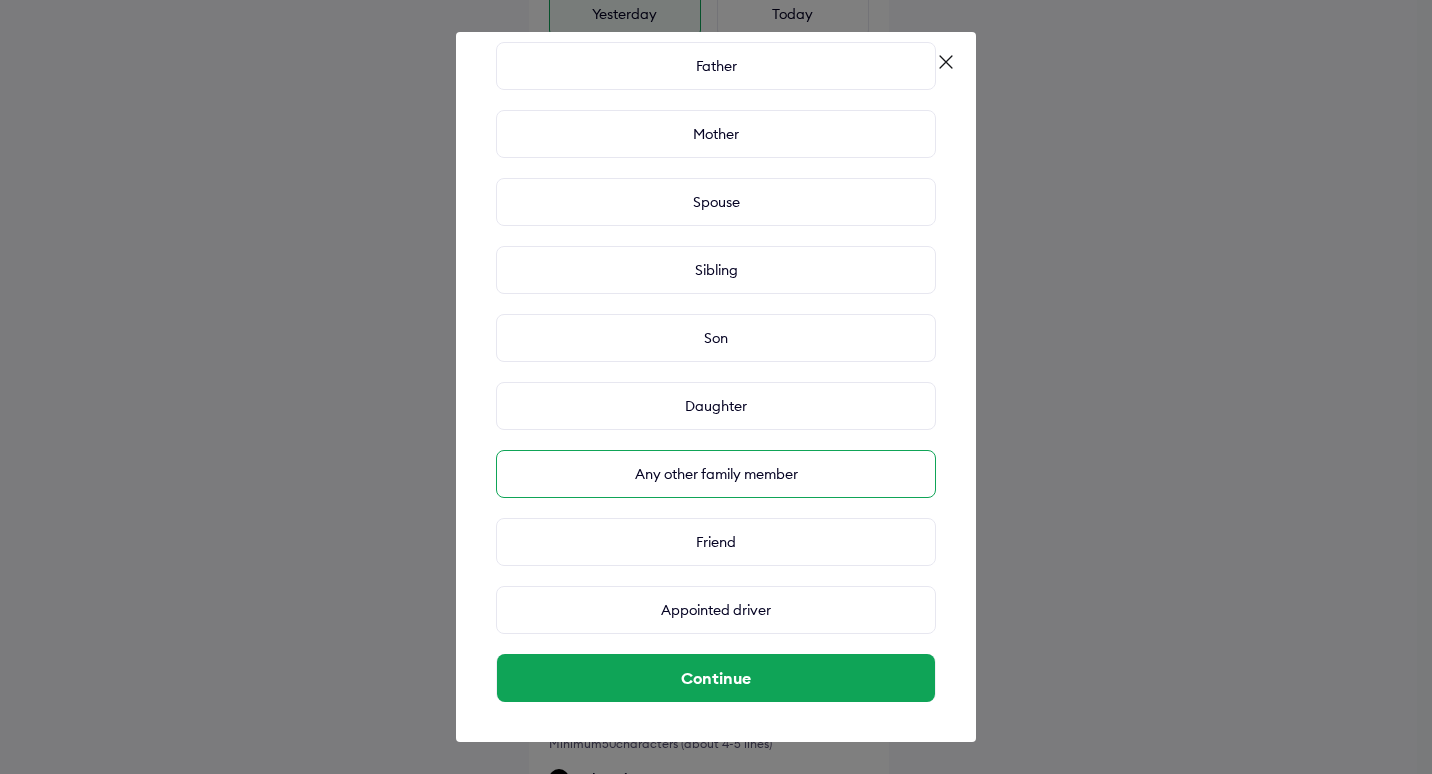 click on "Any other family member" at bounding box center (716, 474) 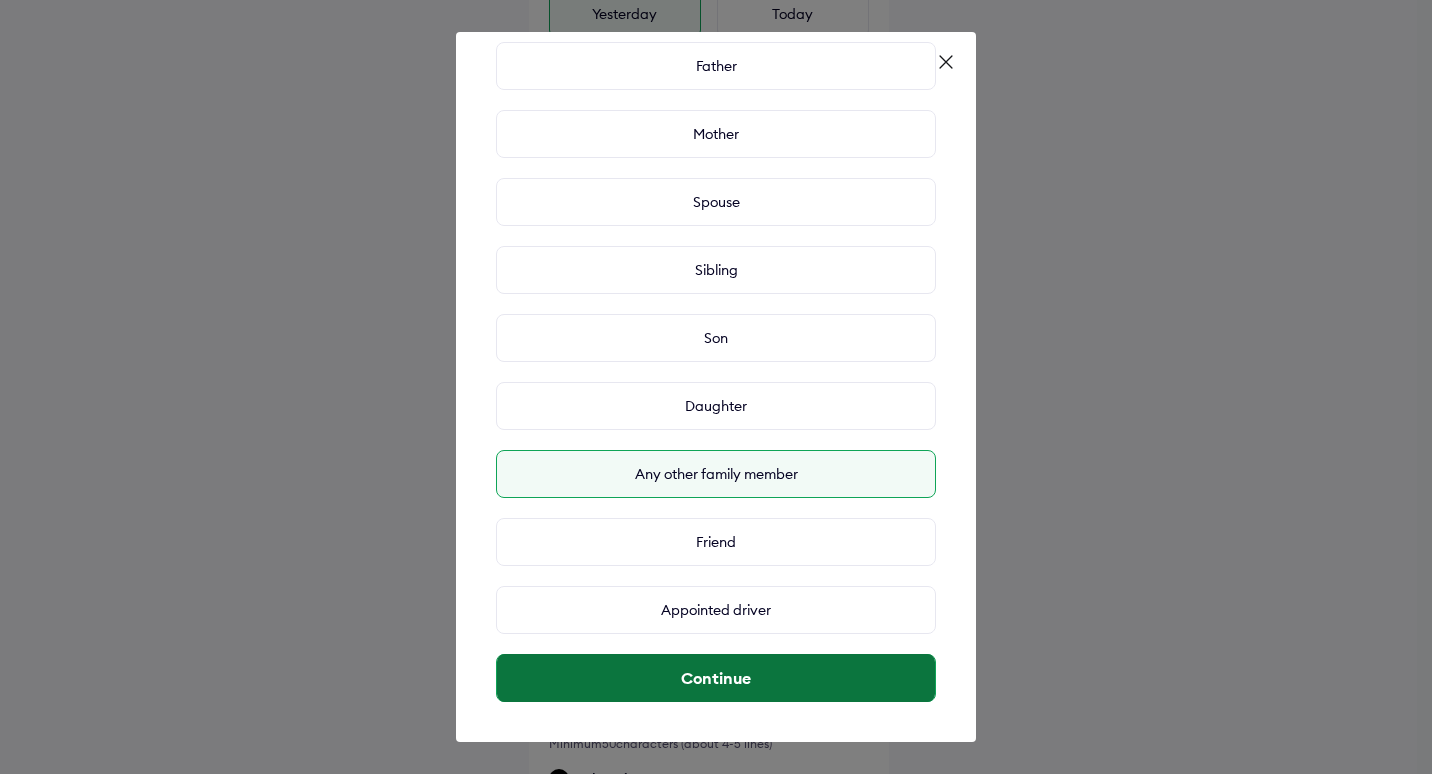 click on "Continue" at bounding box center [716, 678] 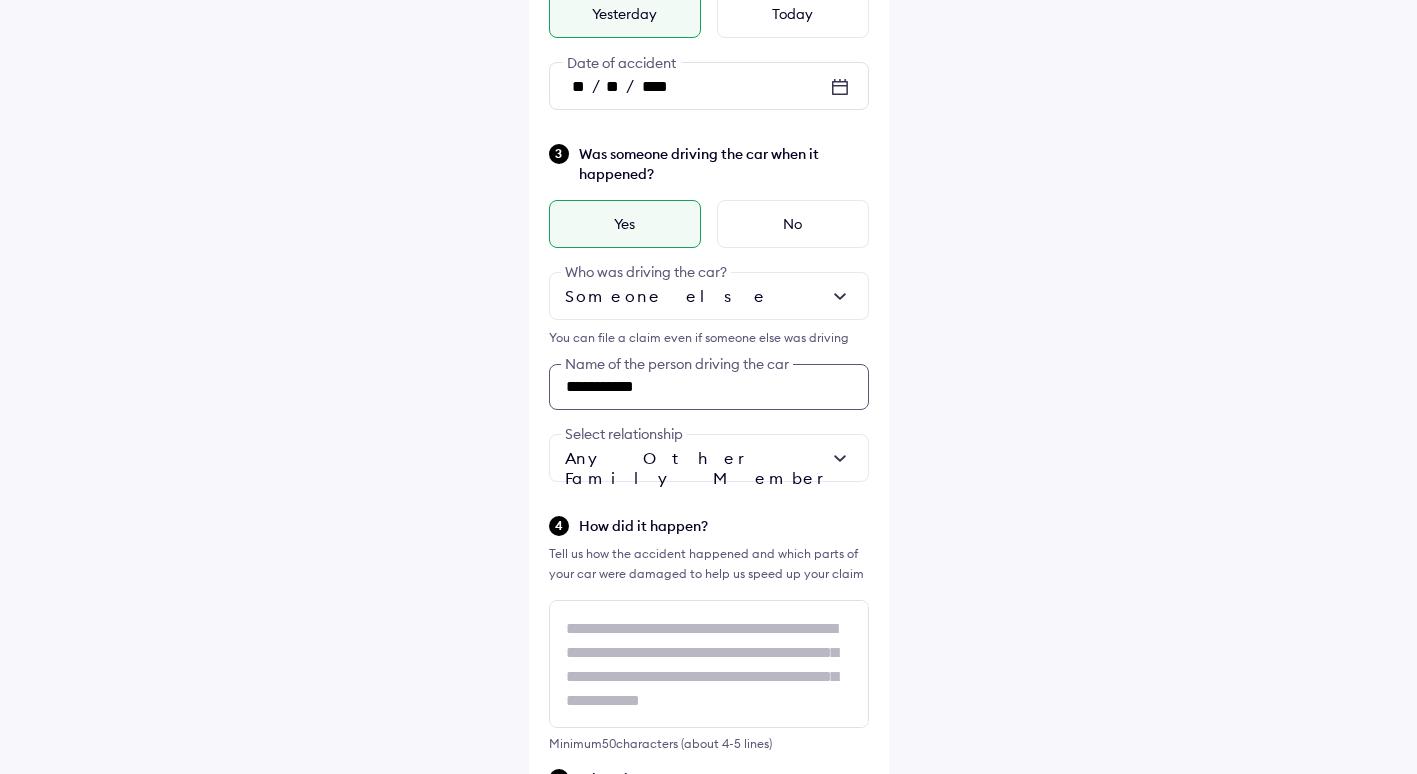 click on "**********" at bounding box center [709, 387] 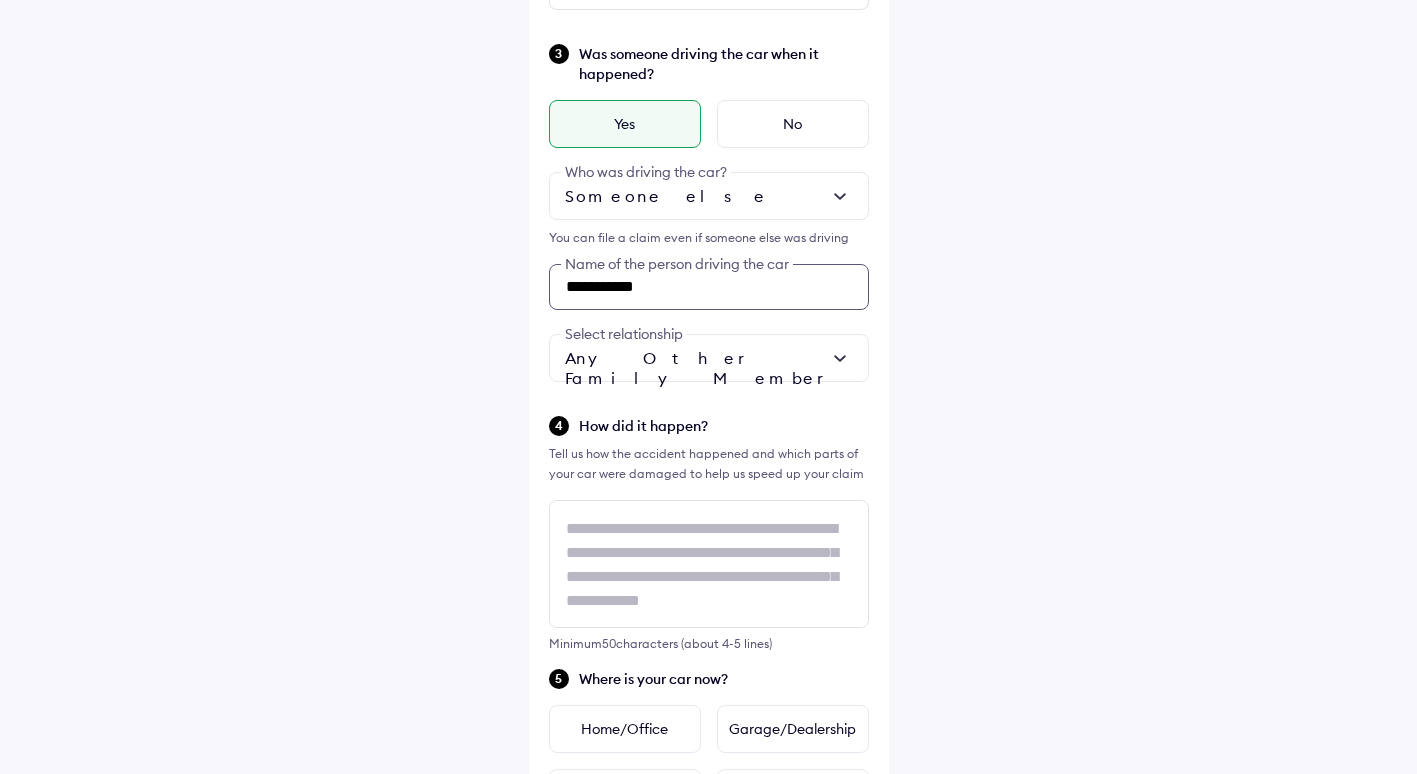 type on "**********" 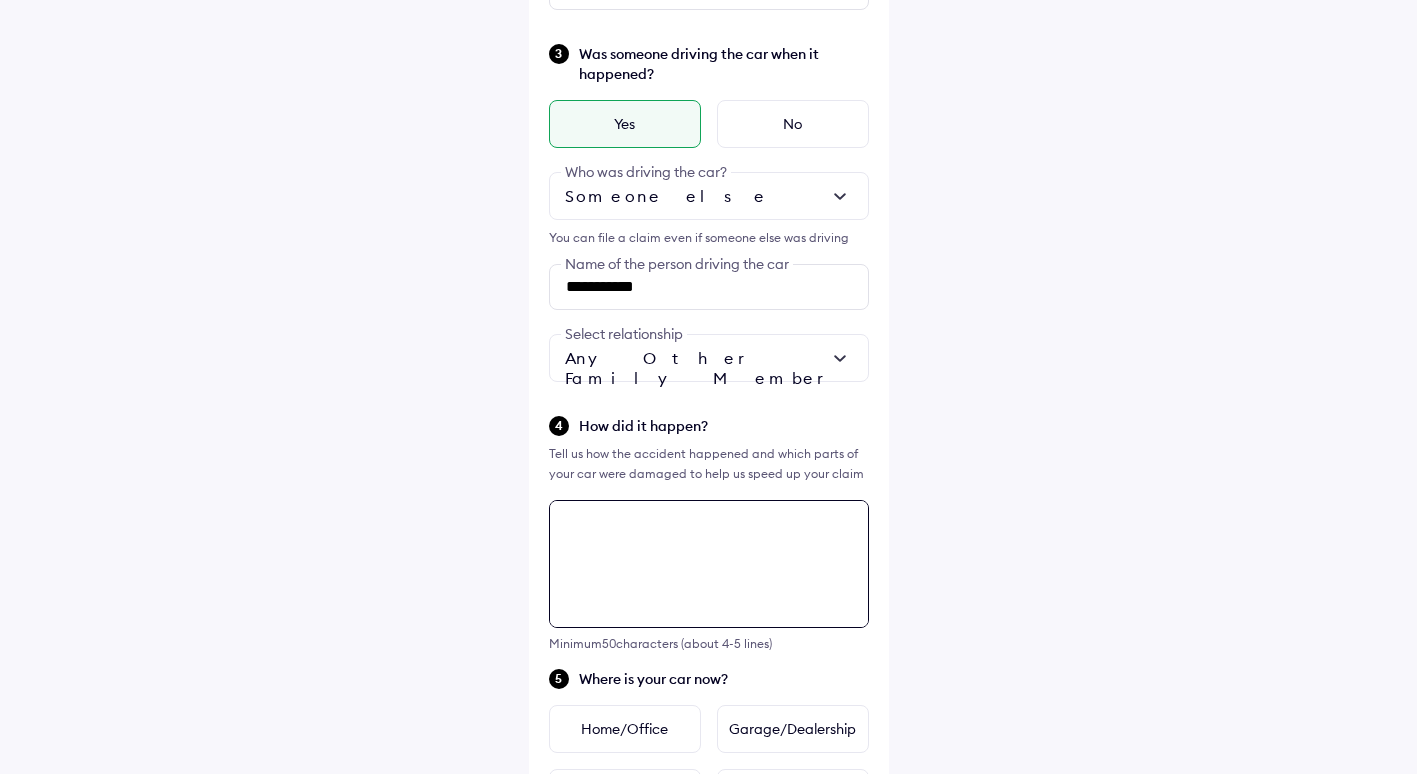 click at bounding box center [709, 564] 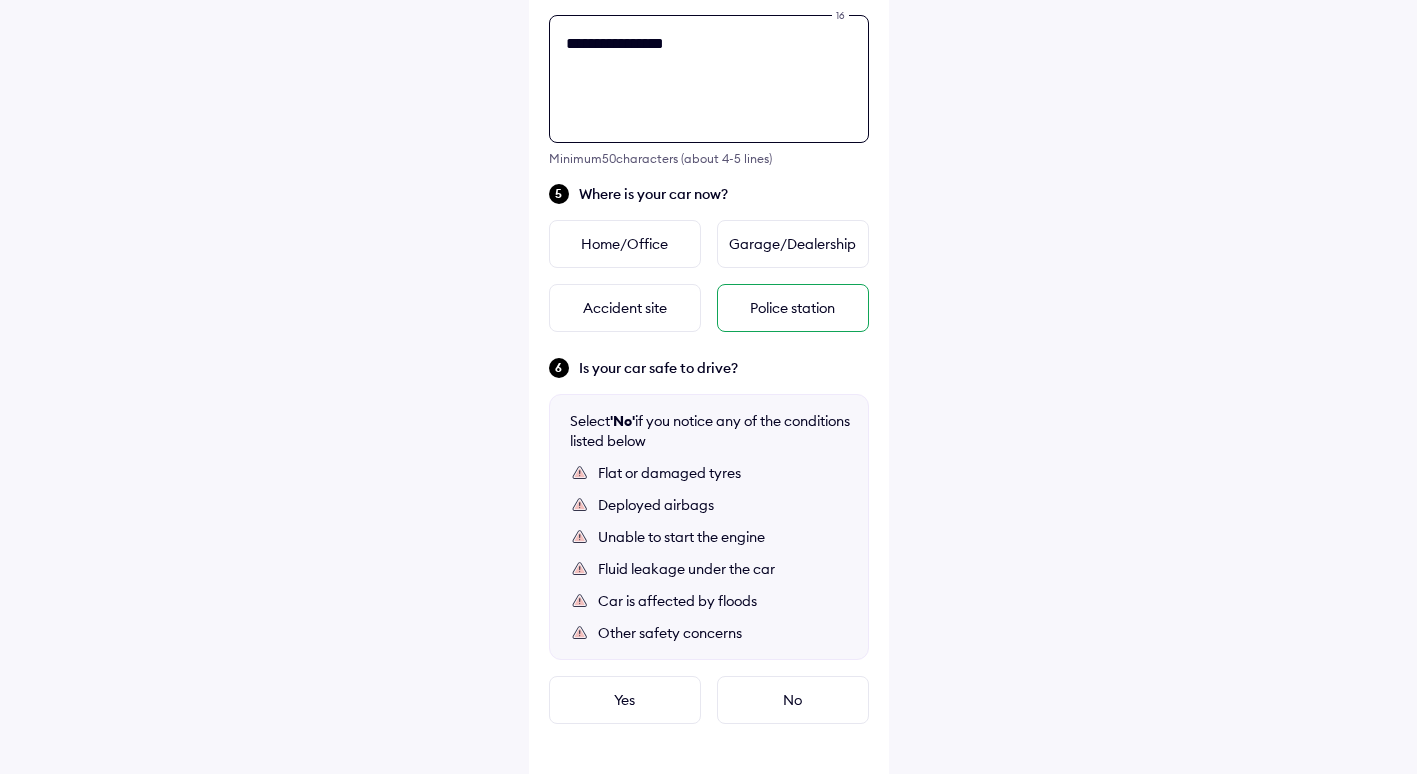 scroll, scrollTop: 1060, scrollLeft: 0, axis: vertical 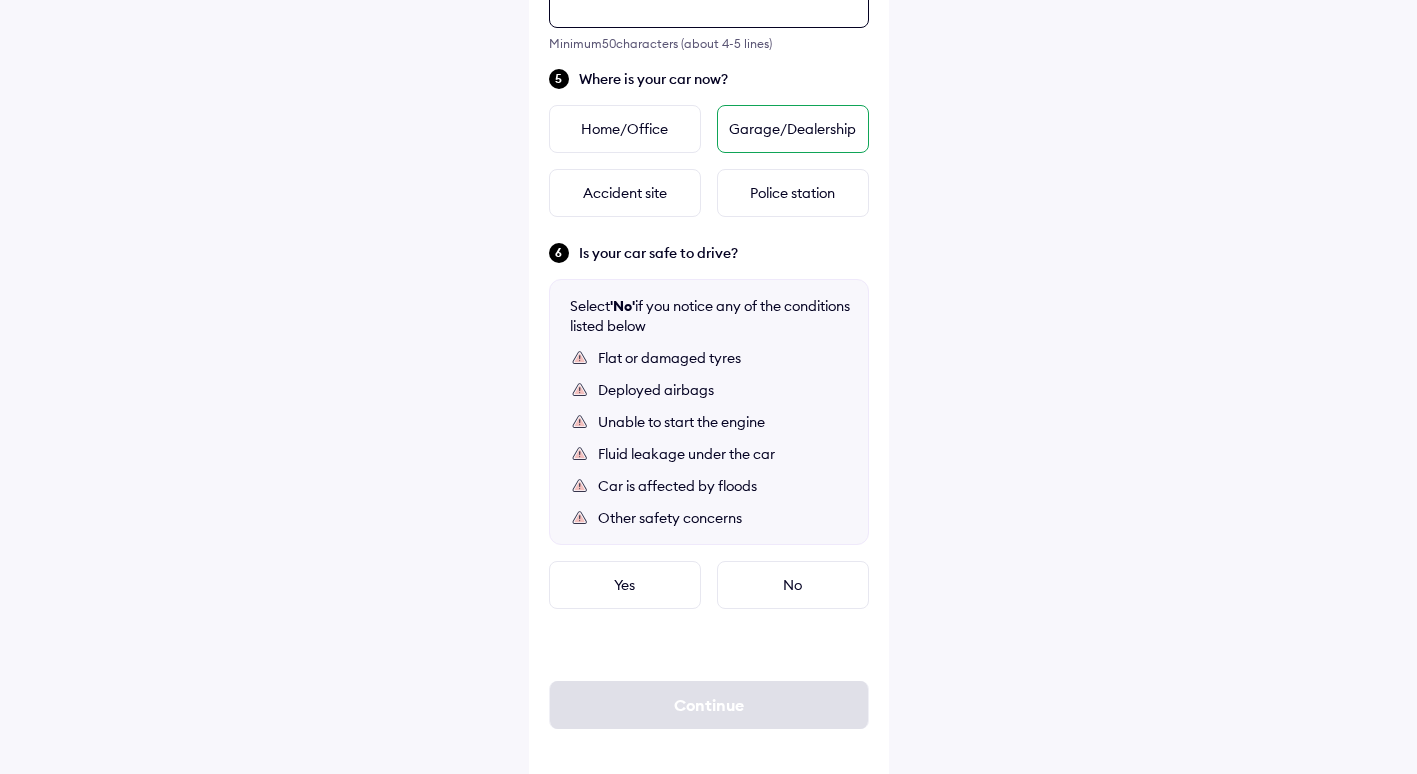 type on "**********" 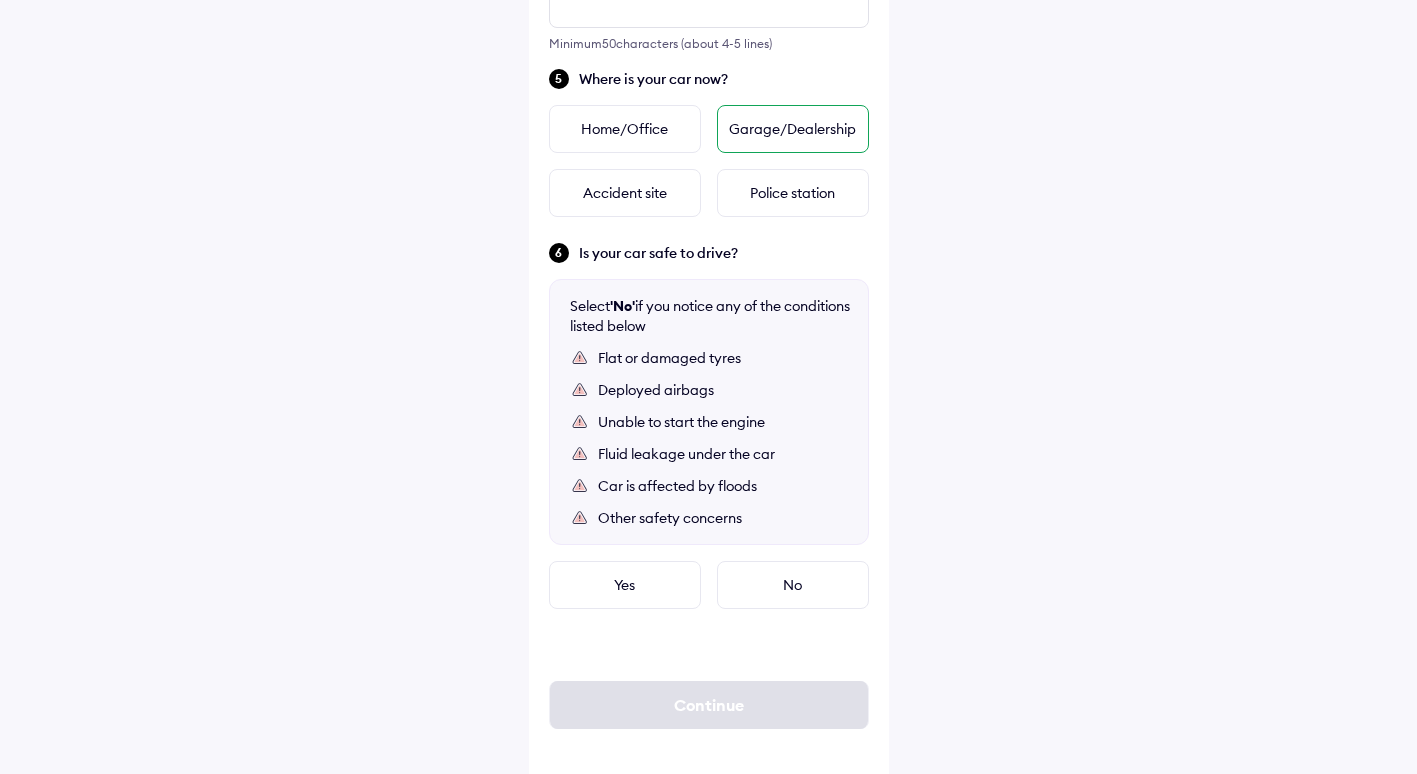 click on "Garage/Dealership" at bounding box center [793, 129] 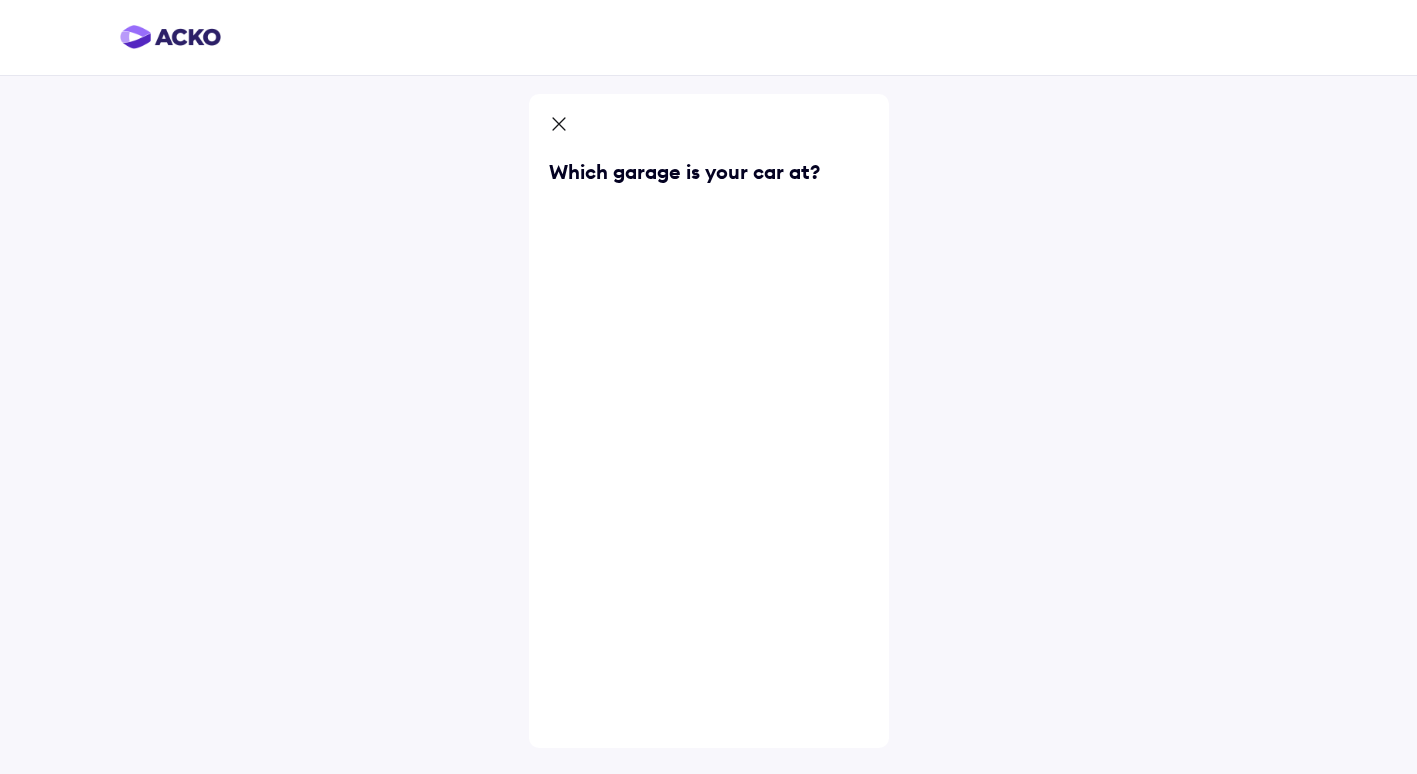scroll, scrollTop: 0, scrollLeft: 0, axis: both 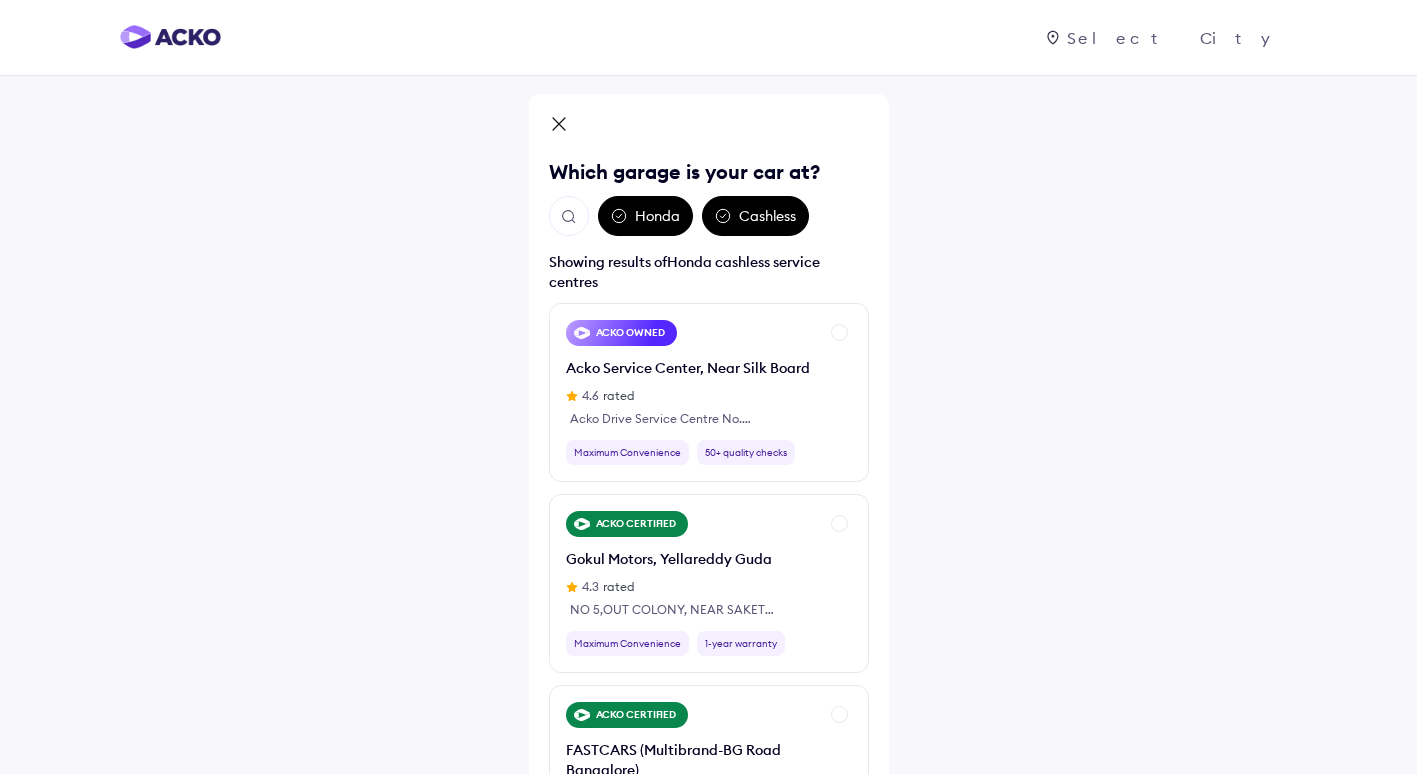 click on "Cashless" at bounding box center [755, 216] 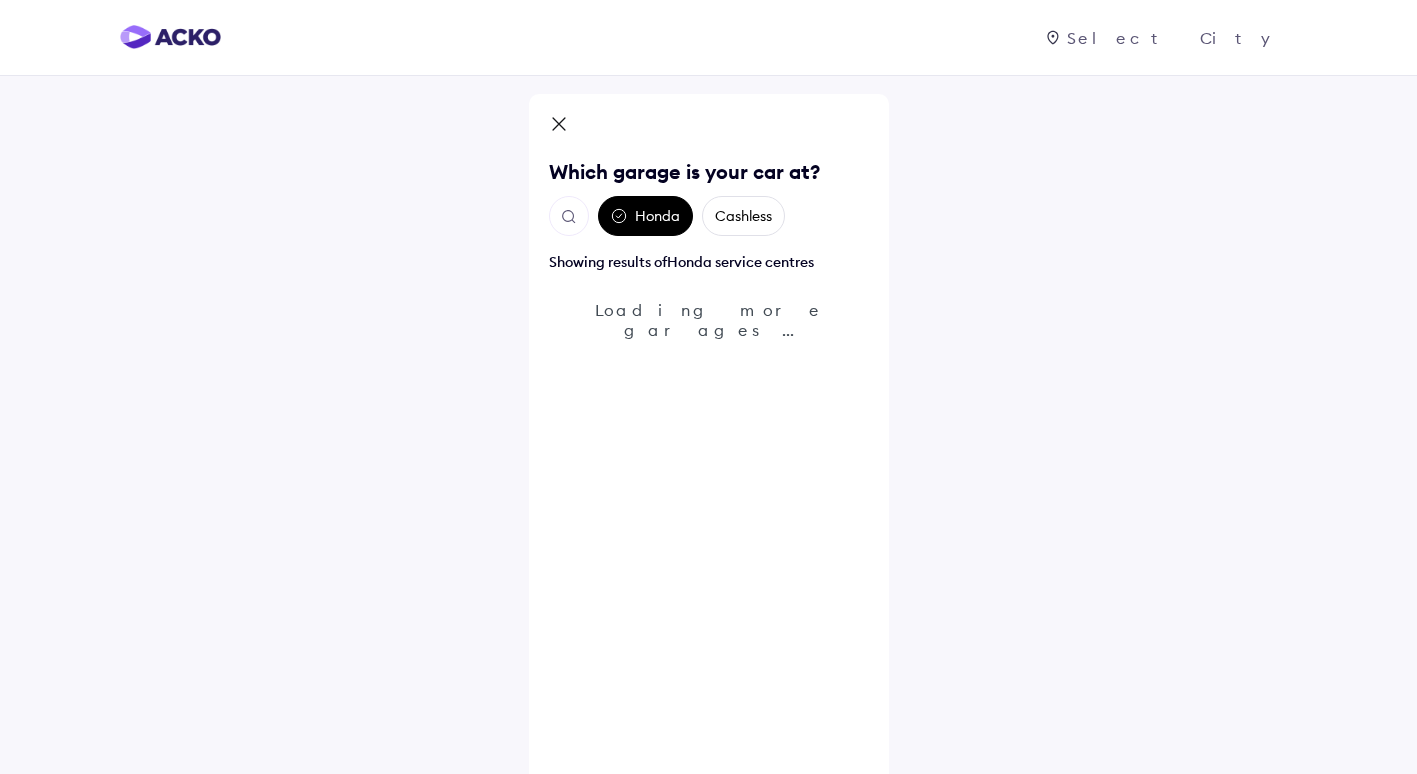 click on "Cashless" at bounding box center (743, 216) 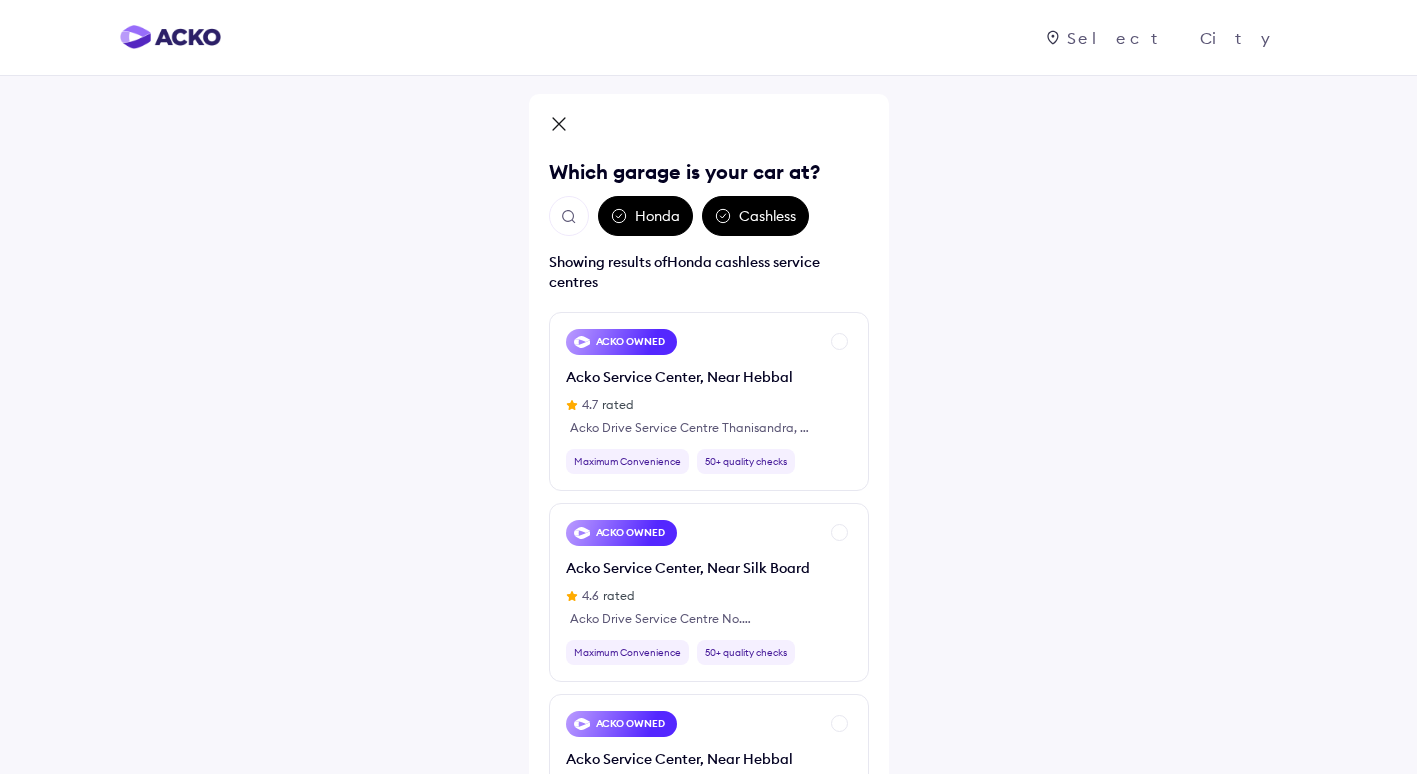 click 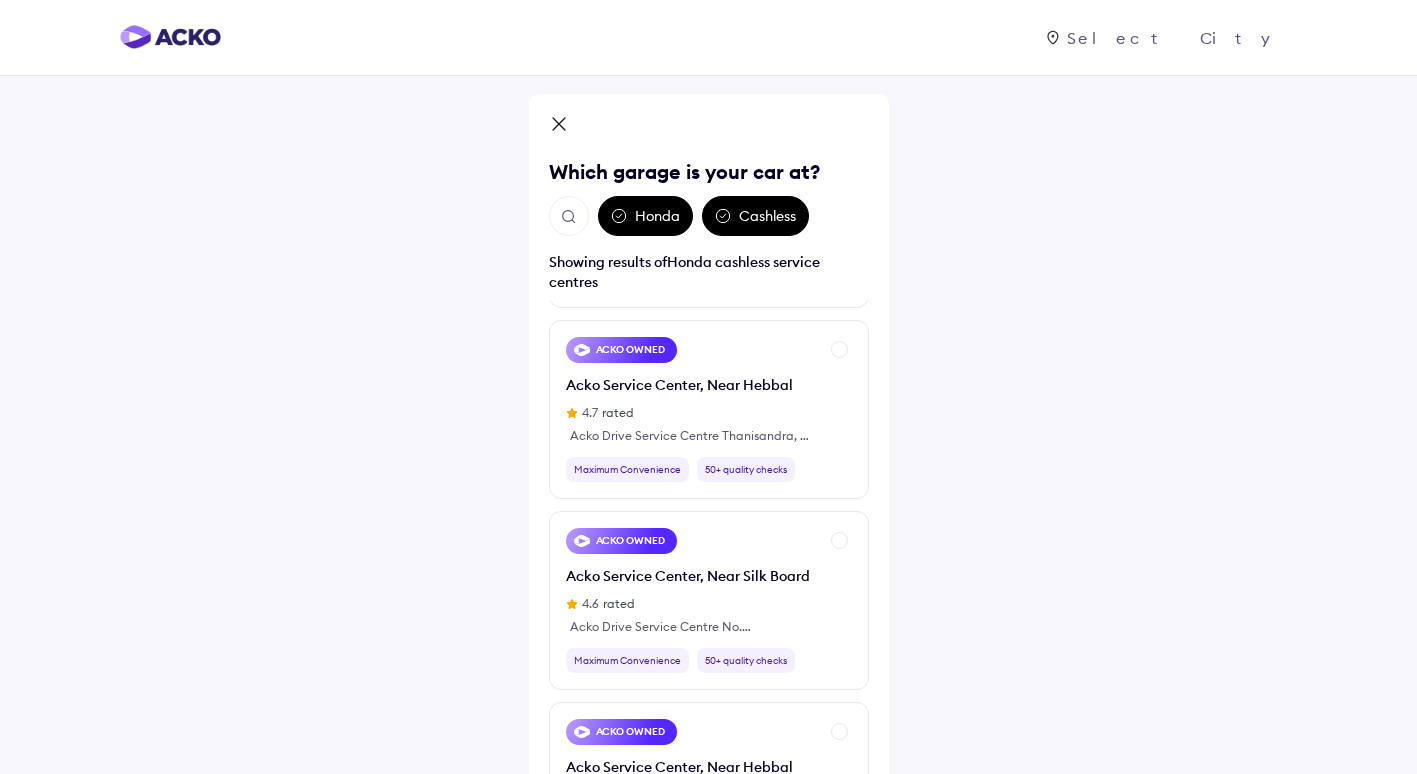 scroll, scrollTop: 400, scrollLeft: 0, axis: vertical 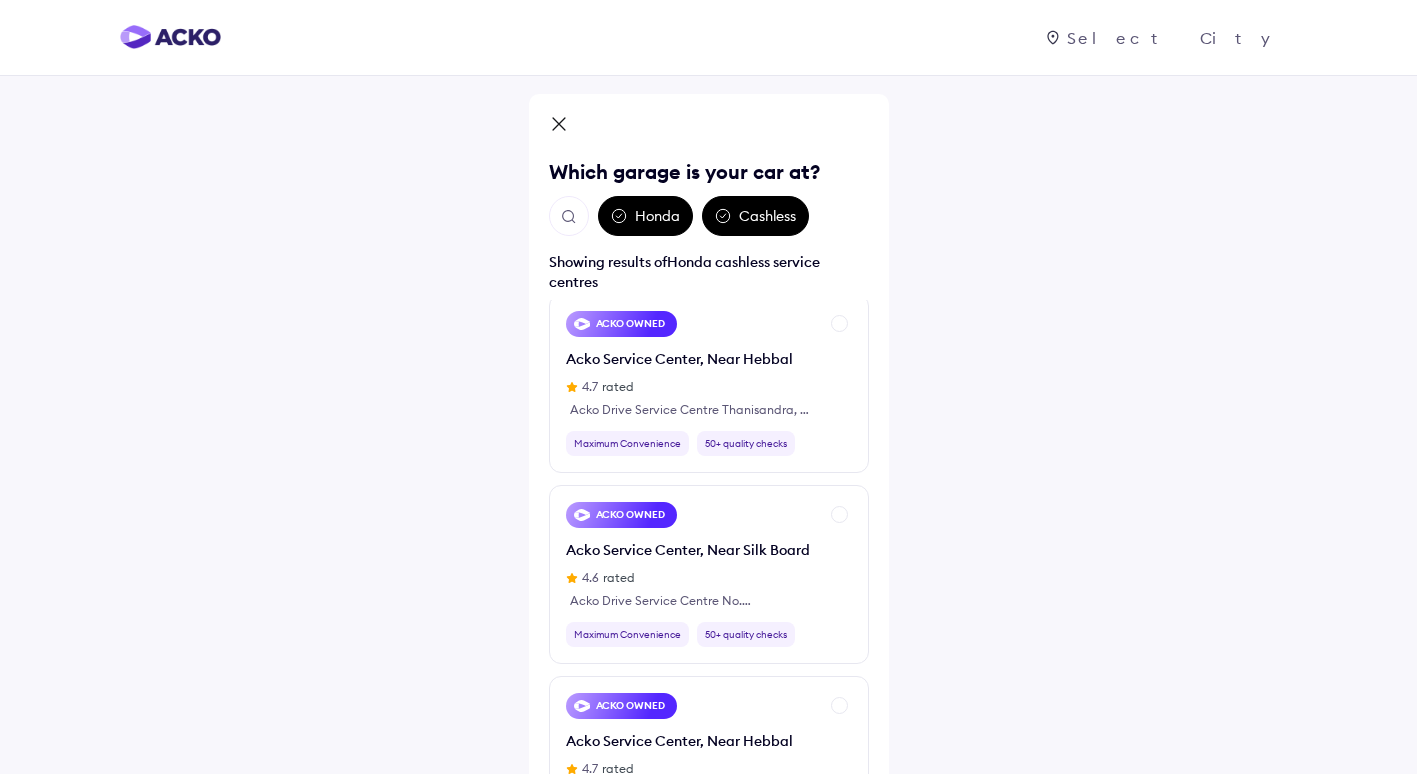 click at bounding box center [569, 217] 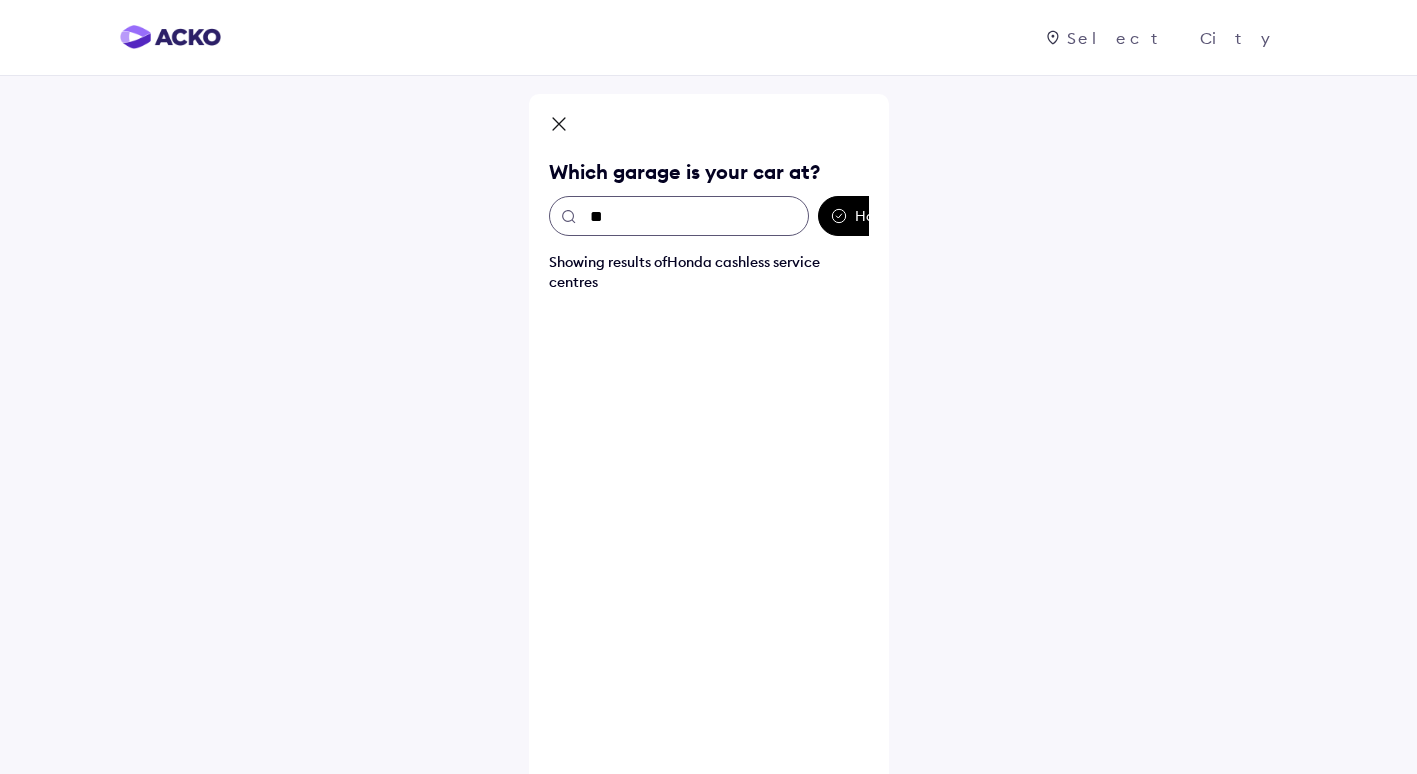 scroll, scrollTop: 0, scrollLeft: 0, axis: both 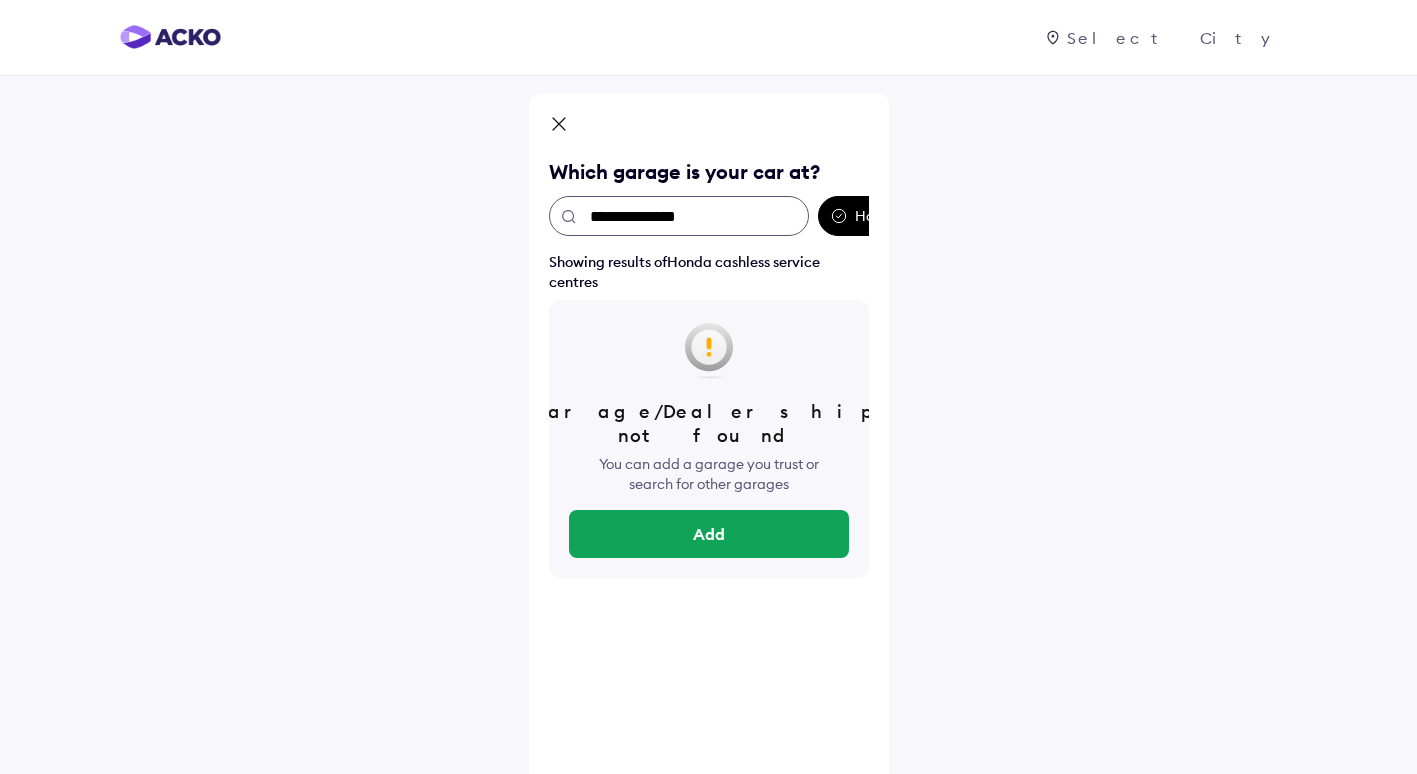 drag, startPoint x: 744, startPoint y: 214, endPoint x: 589, endPoint y: 214, distance: 155 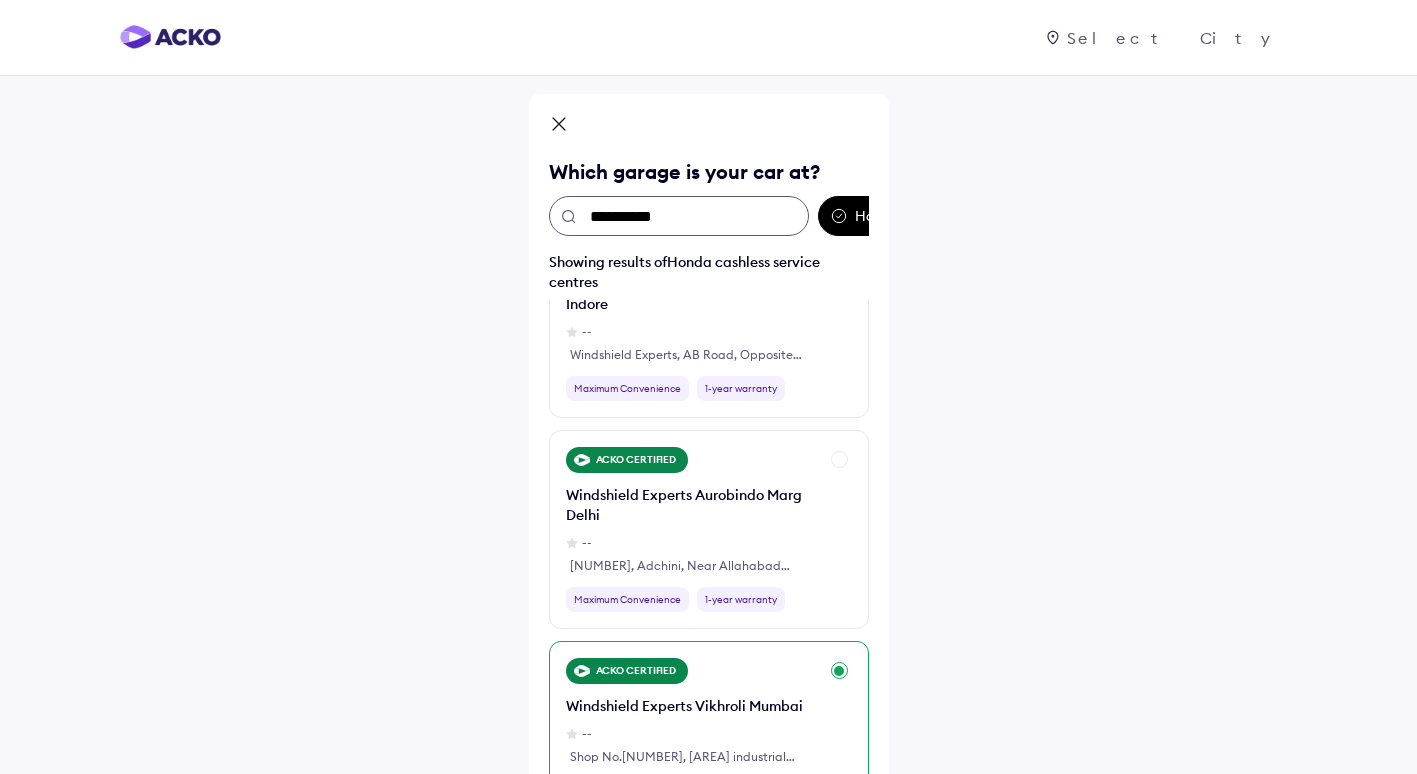 scroll, scrollTop: 3800, scrollLeft: 0, axis: vertical 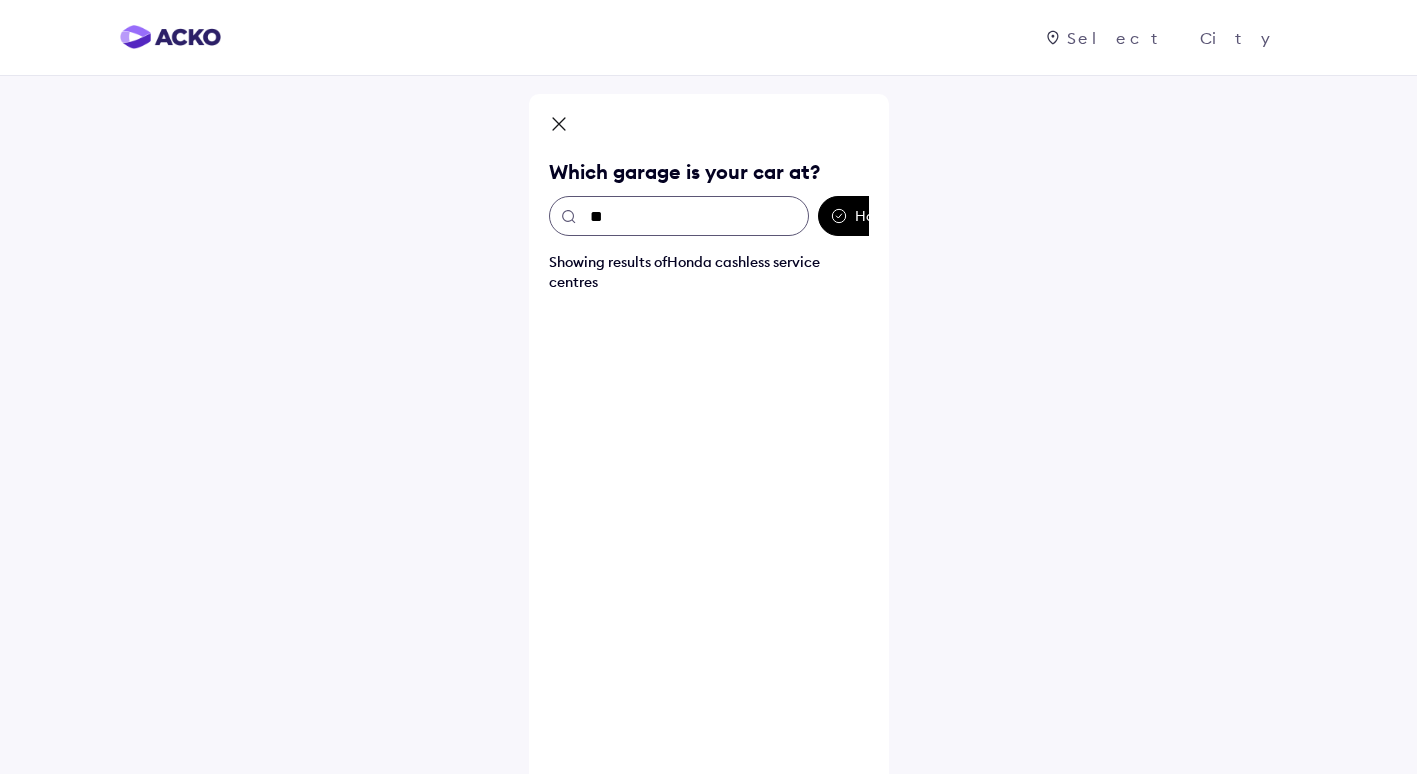 type on "*" 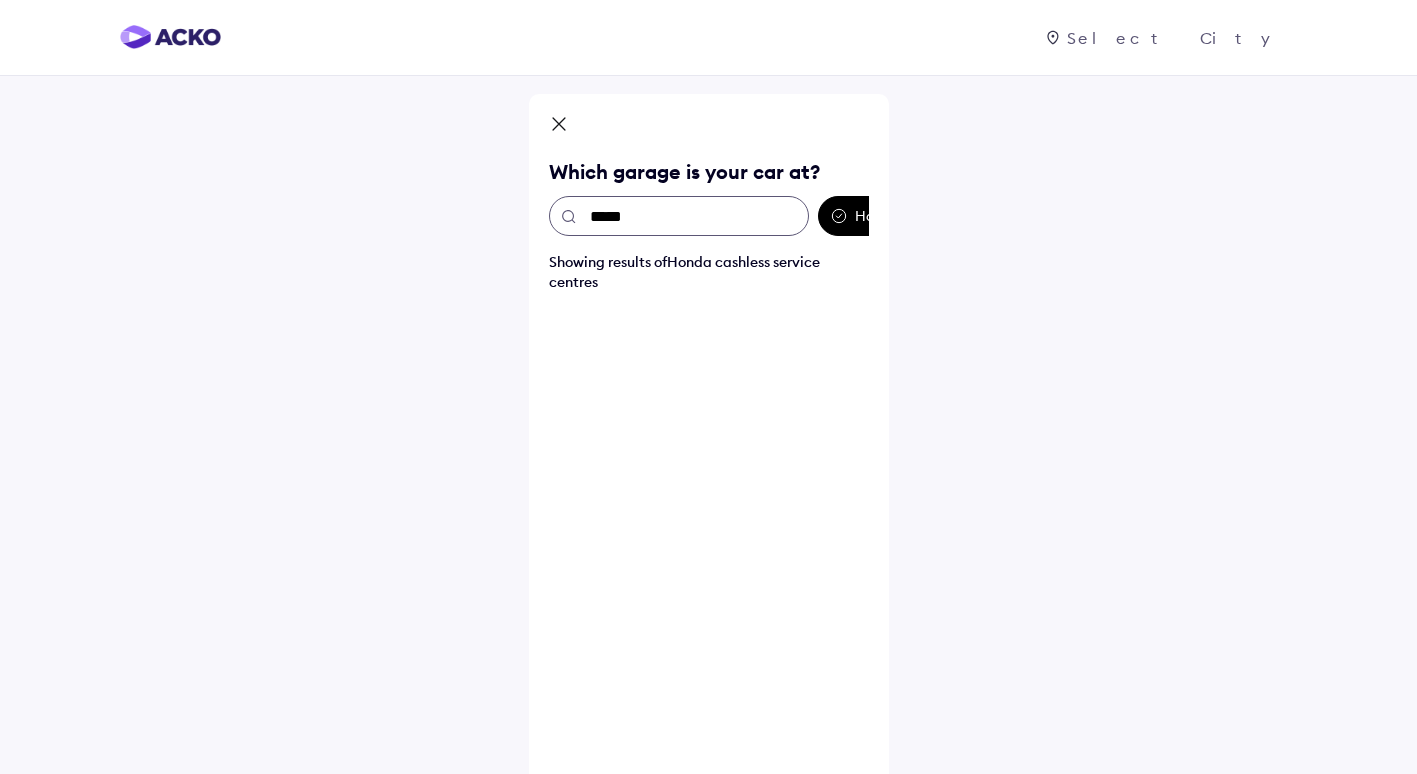 type on "******" 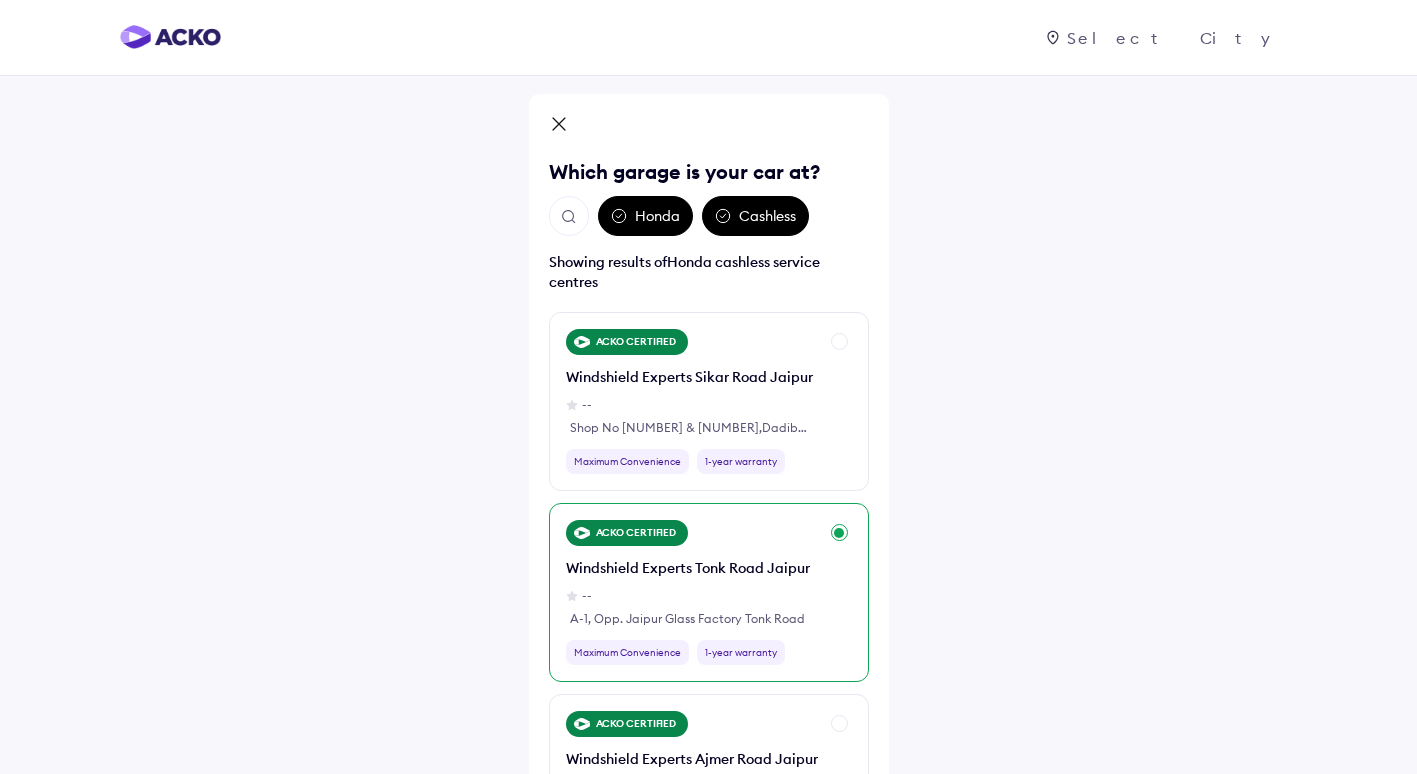 click on "Windshield Experts Tonk Road Jaipur" at bounding box center [688, 568] 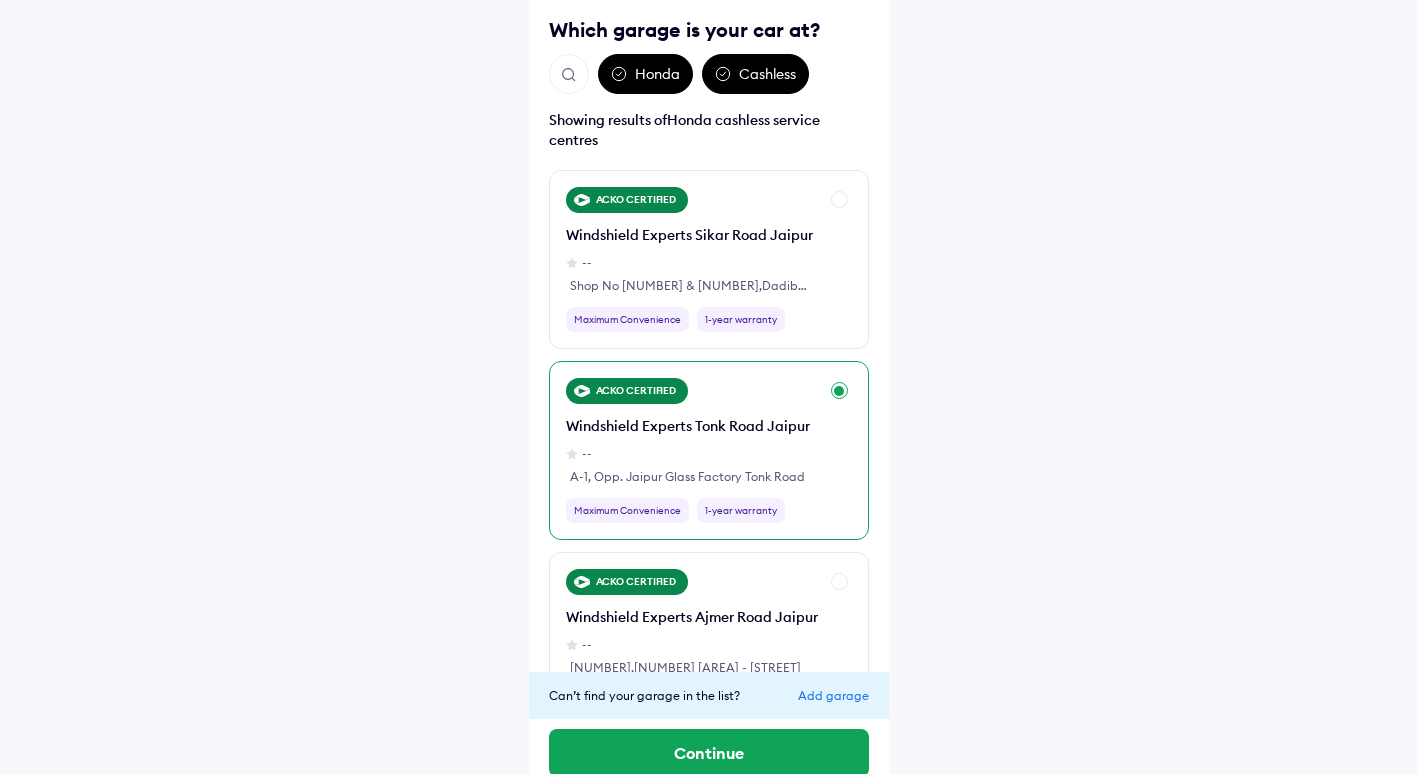 scroll, scrollTop: 165, scrollLeft: 0, axis: vertical 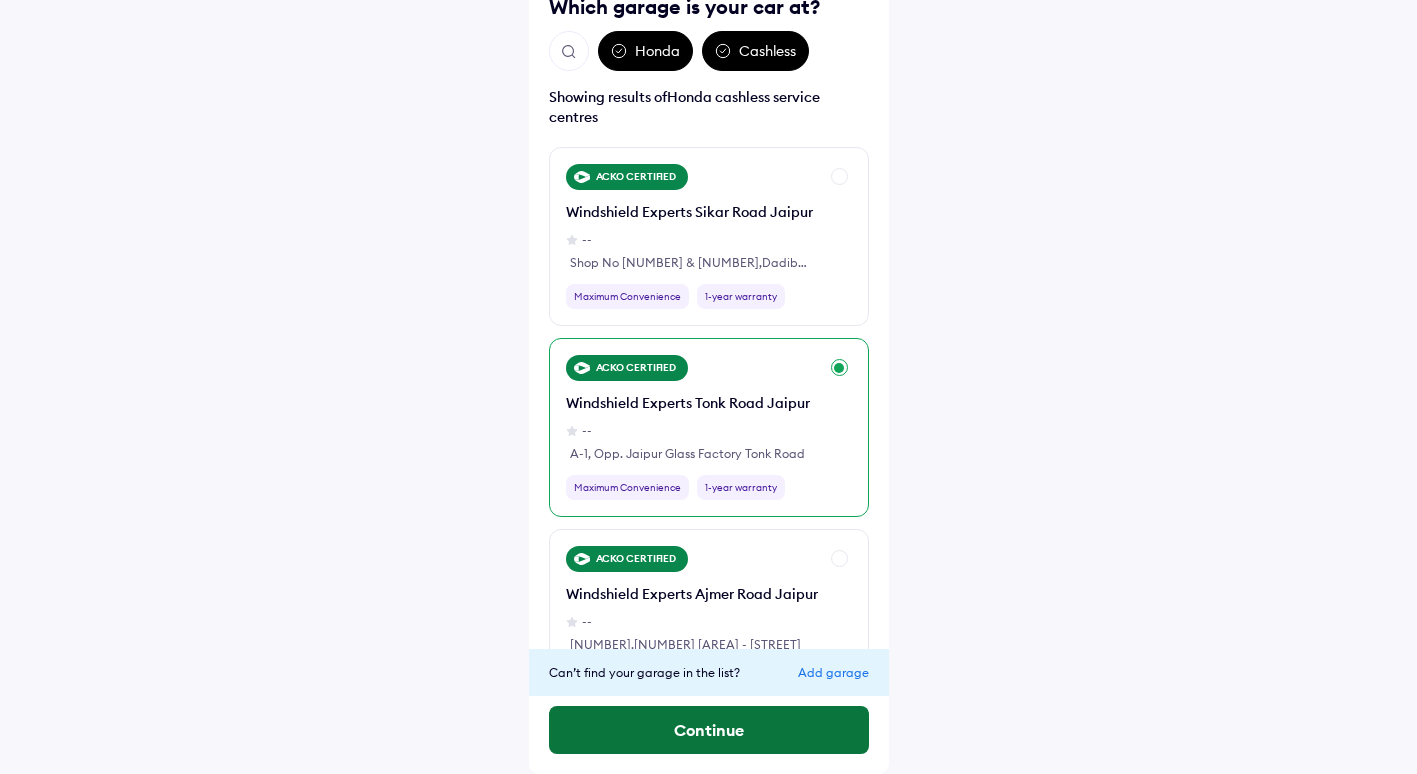 click on "Continue" at bounding box center [709, 730] 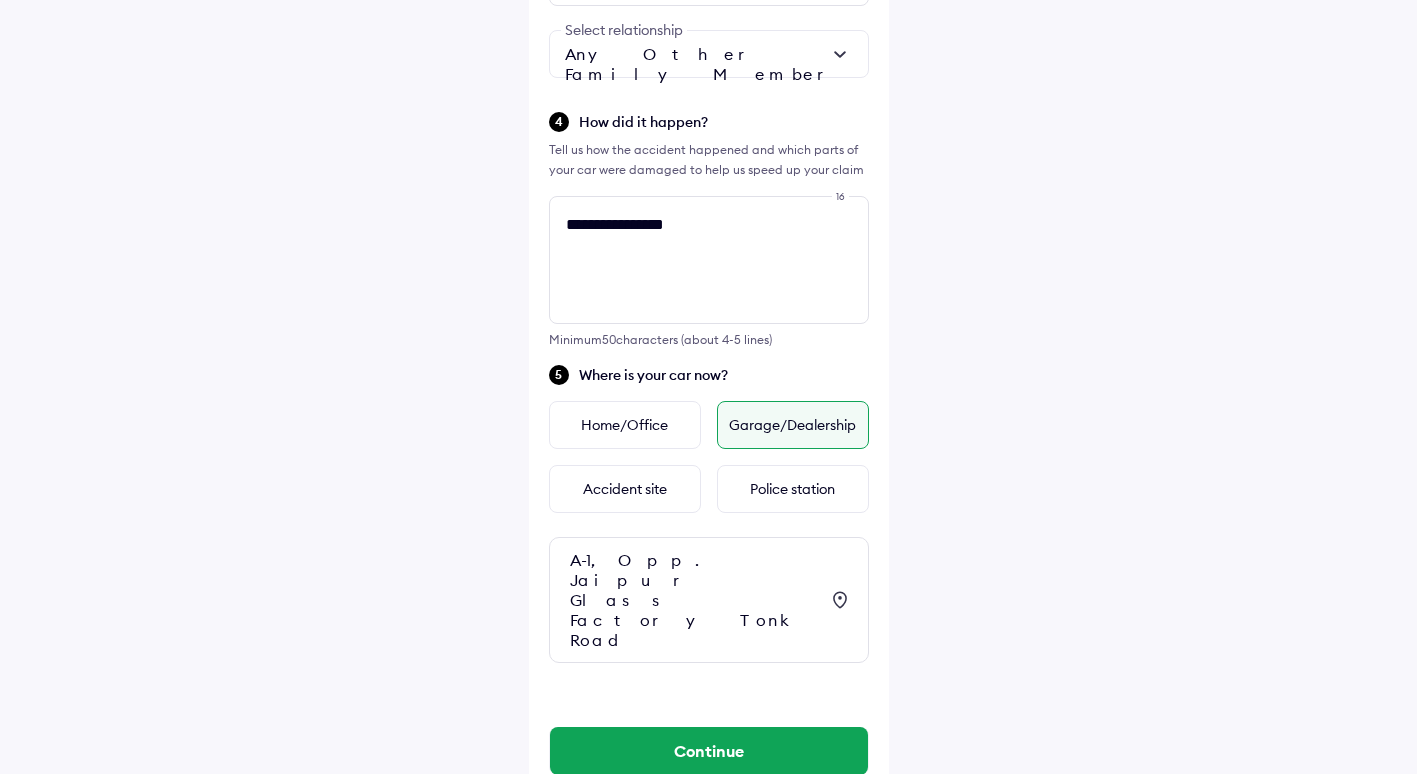 scroll, scrollTop: 765, scrollLeft: 0, axis: vertical 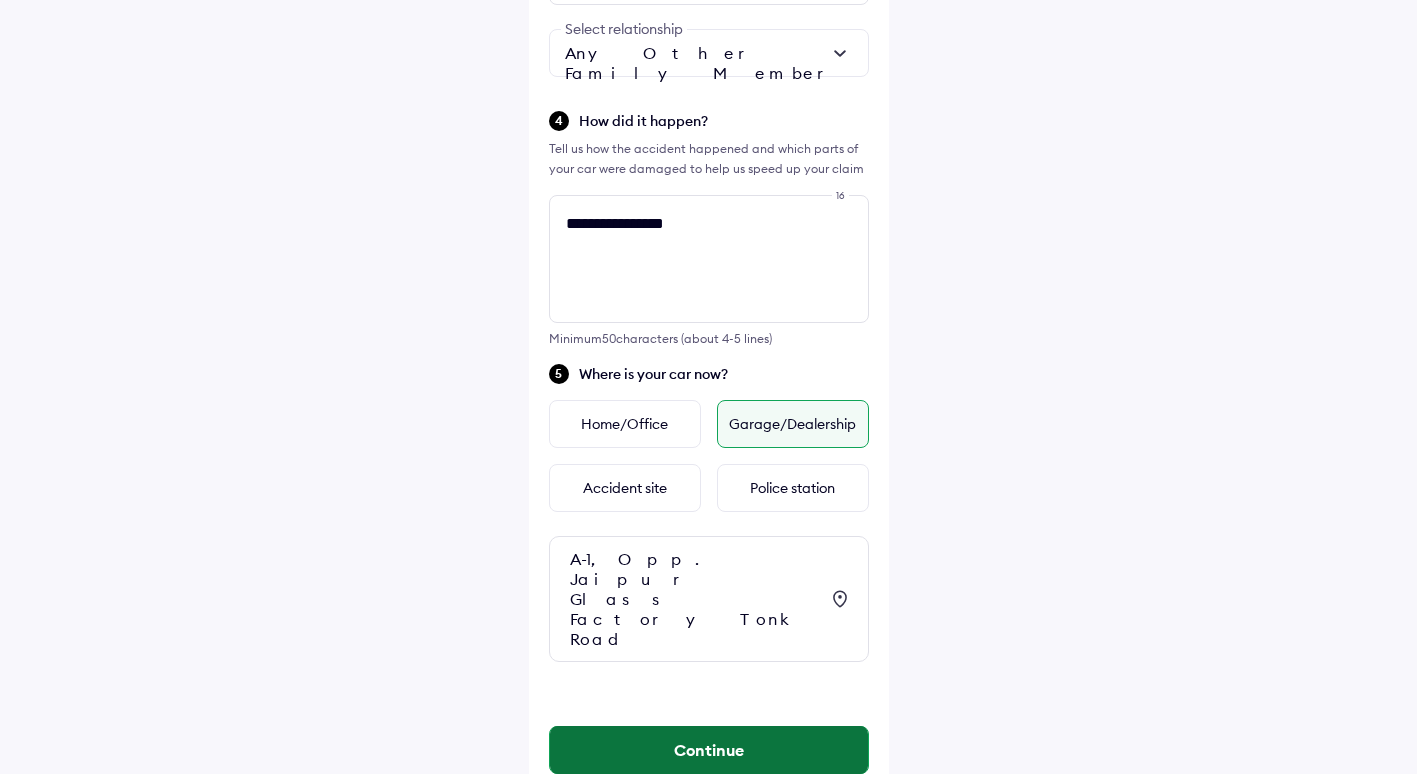 click on "Continue" at bounding box center [709, 750] 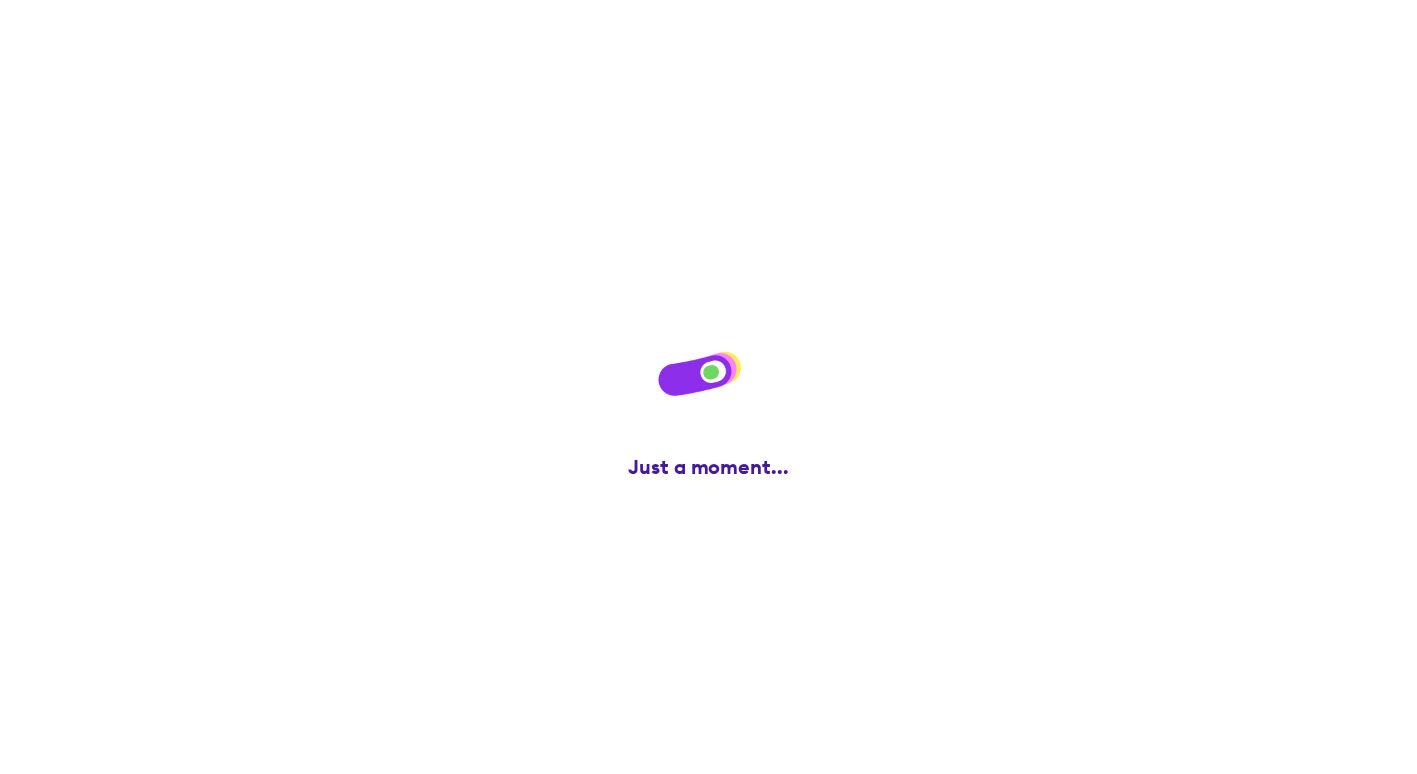 scroll, scrollTop: 0, scrollLeft: 0, axis: both 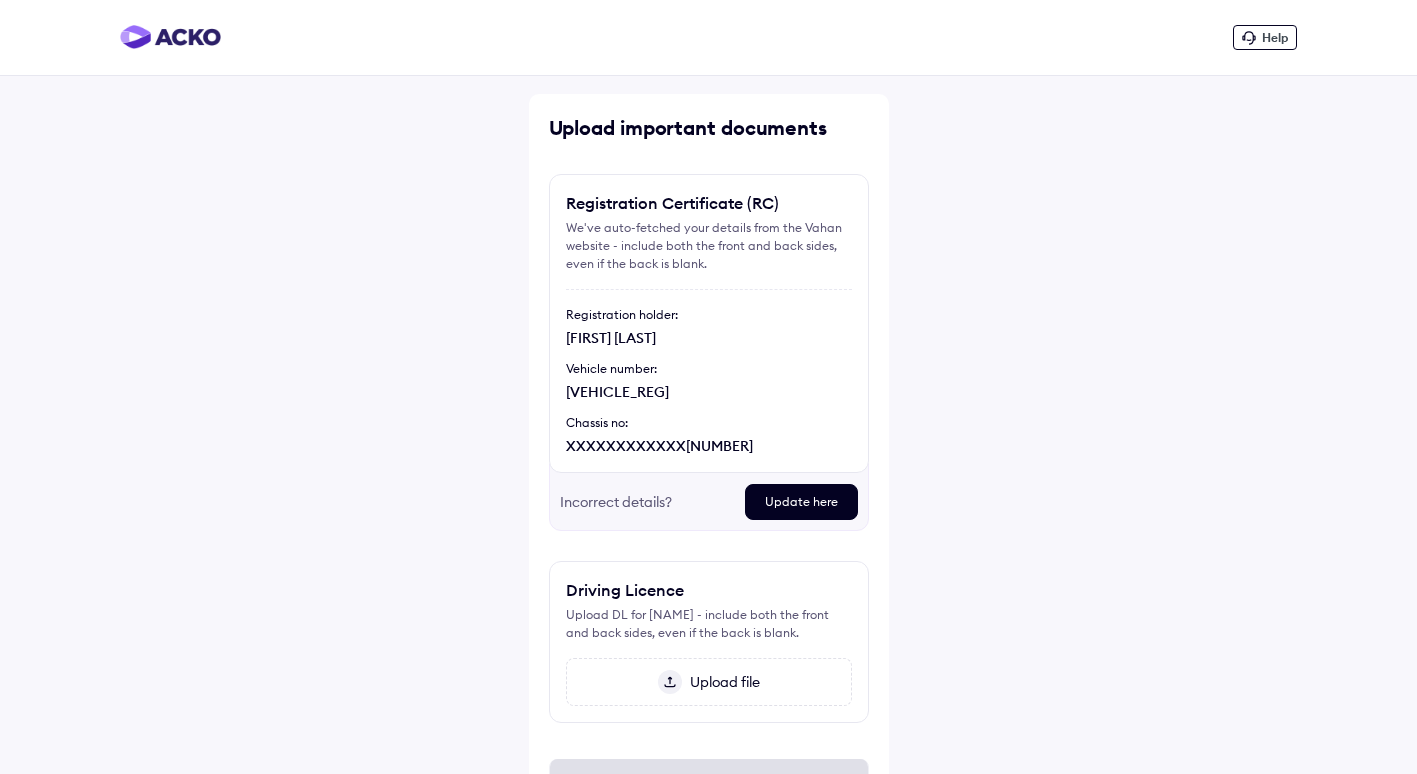 click on "Upload file" at bounding box center (721, 682) 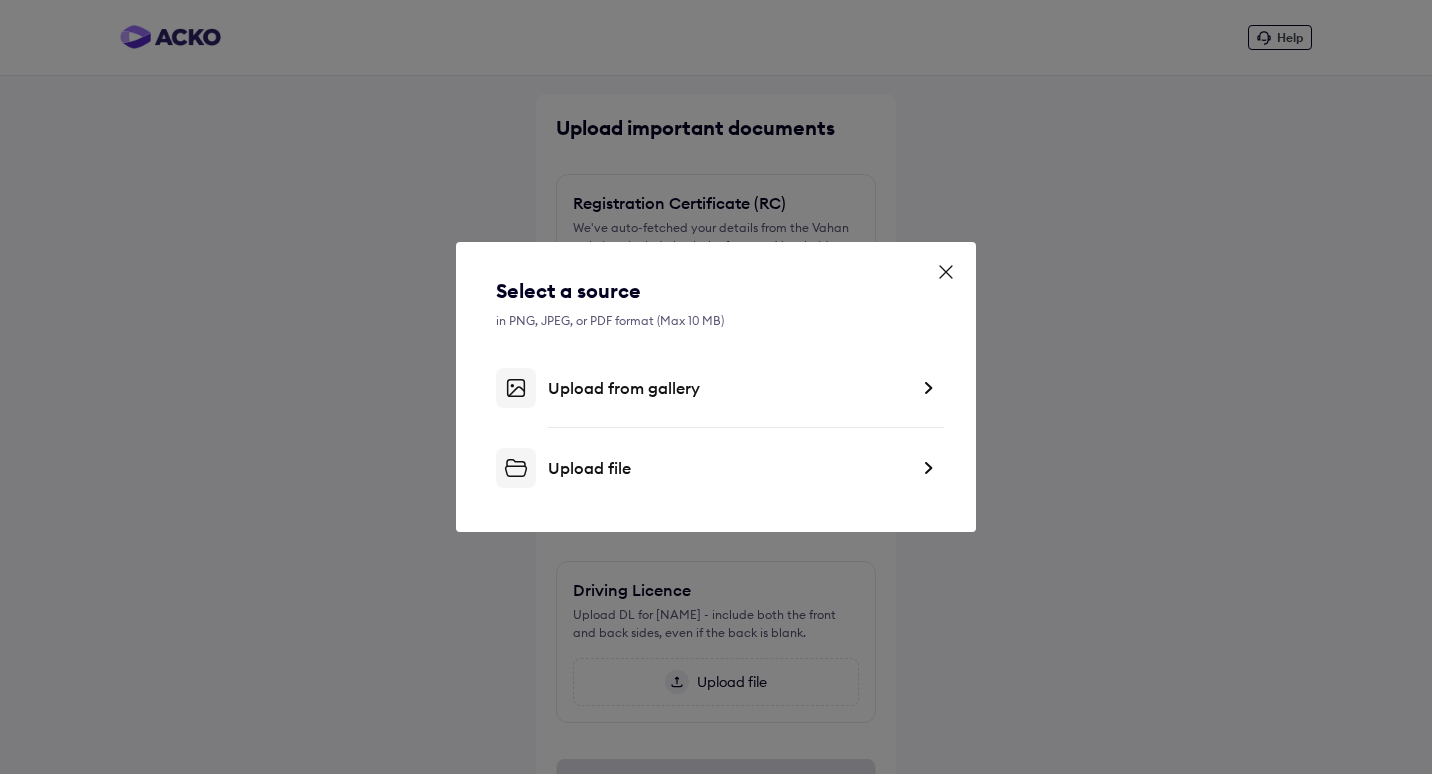 click on "Upload from gallery" at bounding box center [728, 388] 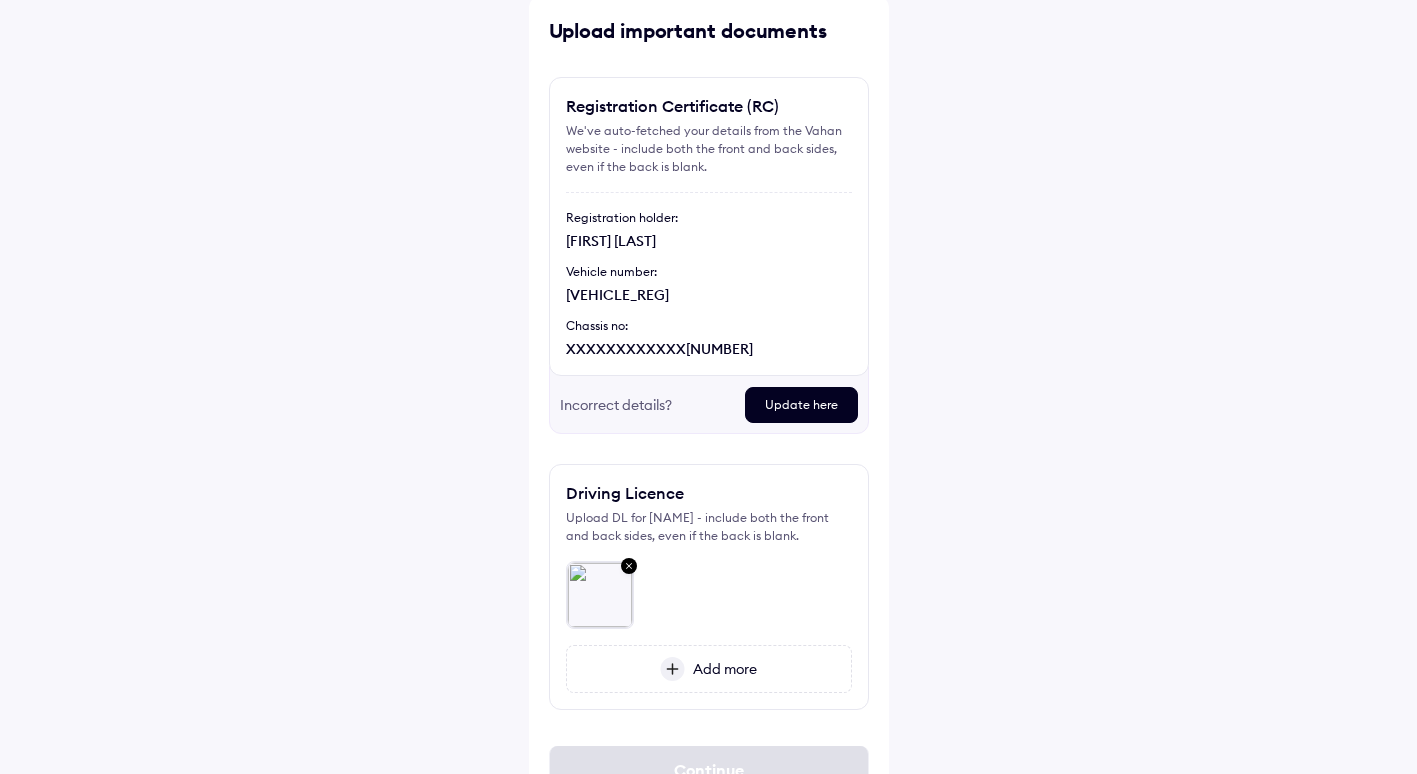 scroll, scrollTop: 100, scrollLeft: 0, axis: vertical 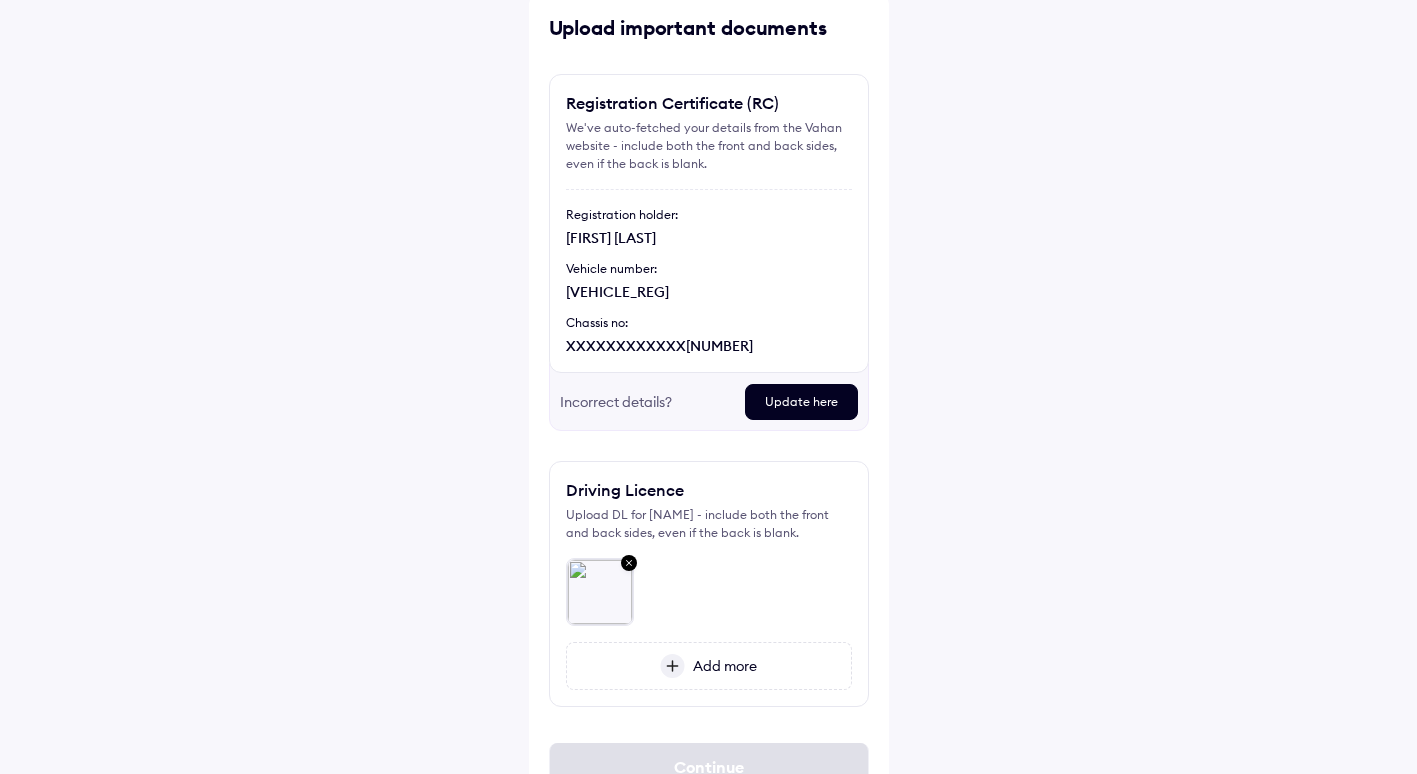click on "Add more" at bounding box center [721, 666] 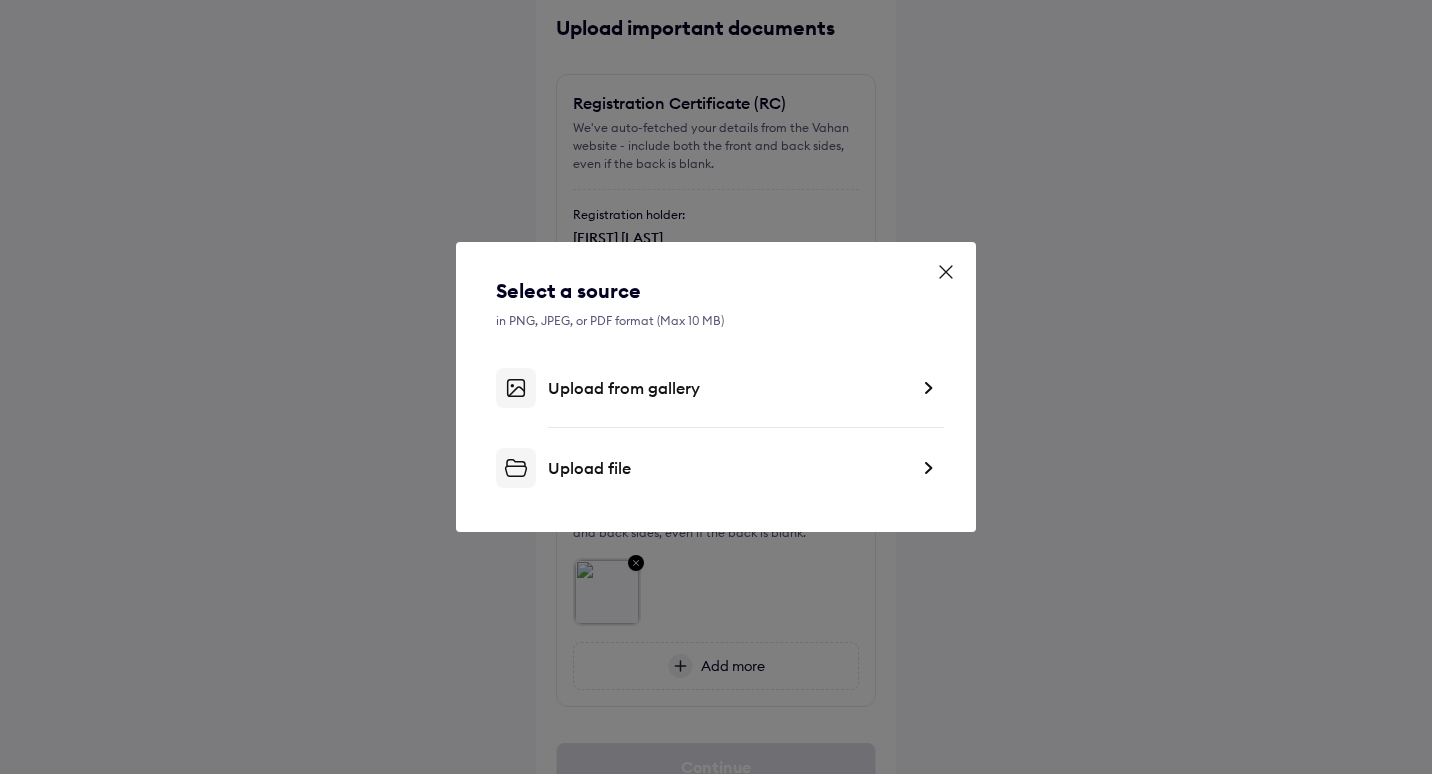 click on "Upload from gallery" at bounding box center (728, 388) 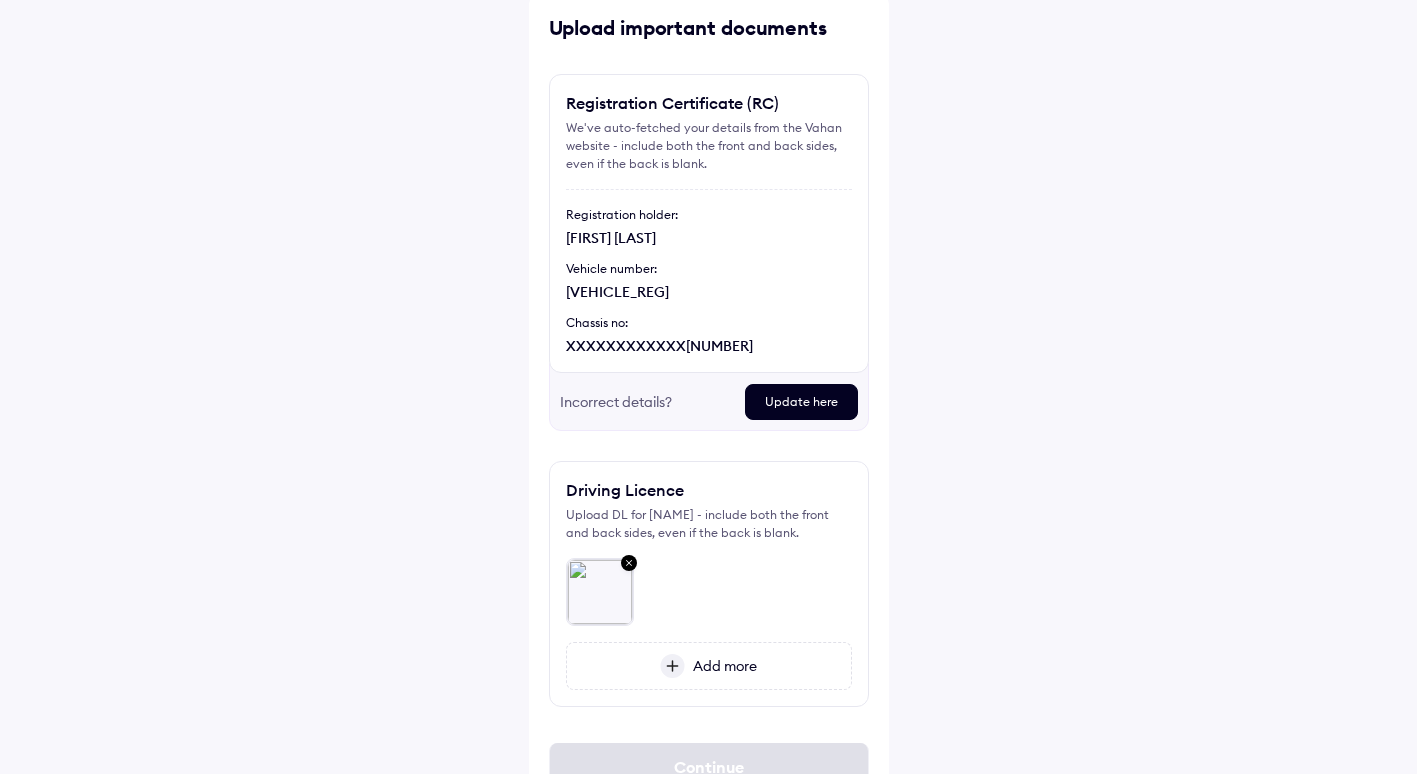 click on "Add more" at bounding box center [721, 666] 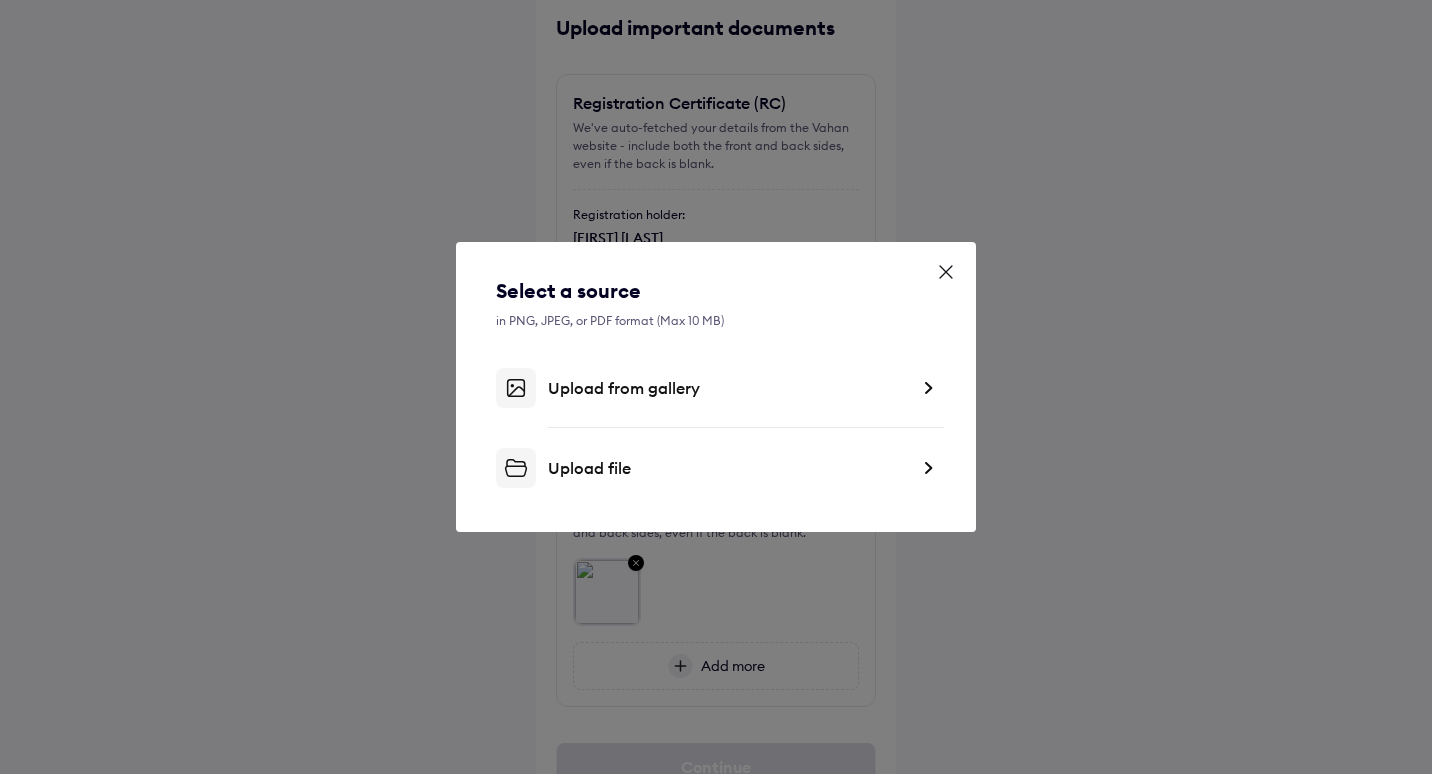 click on "Upload from gallery" at bounding box center (728, 388) 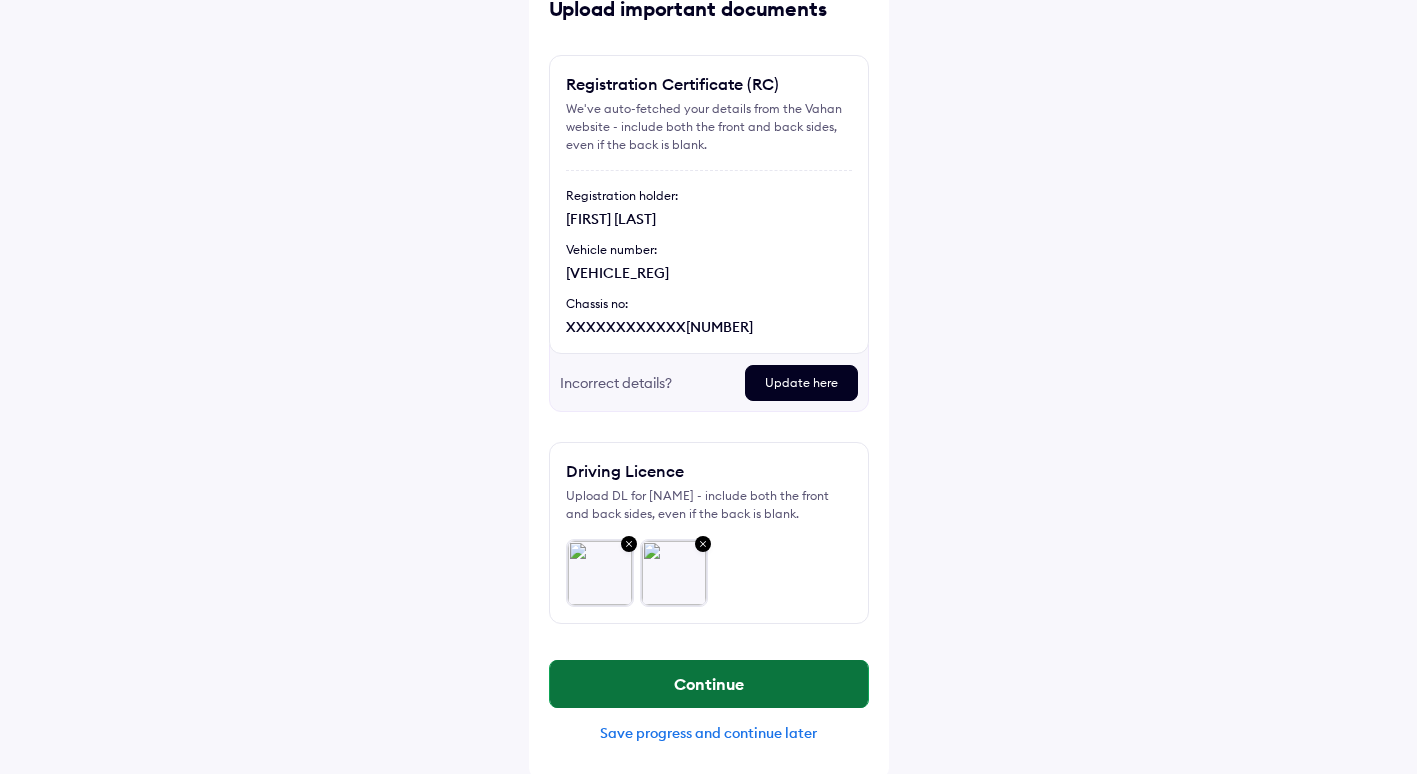 scroll, scrollTop: 123, scrollLeft: 0, axis: vertical 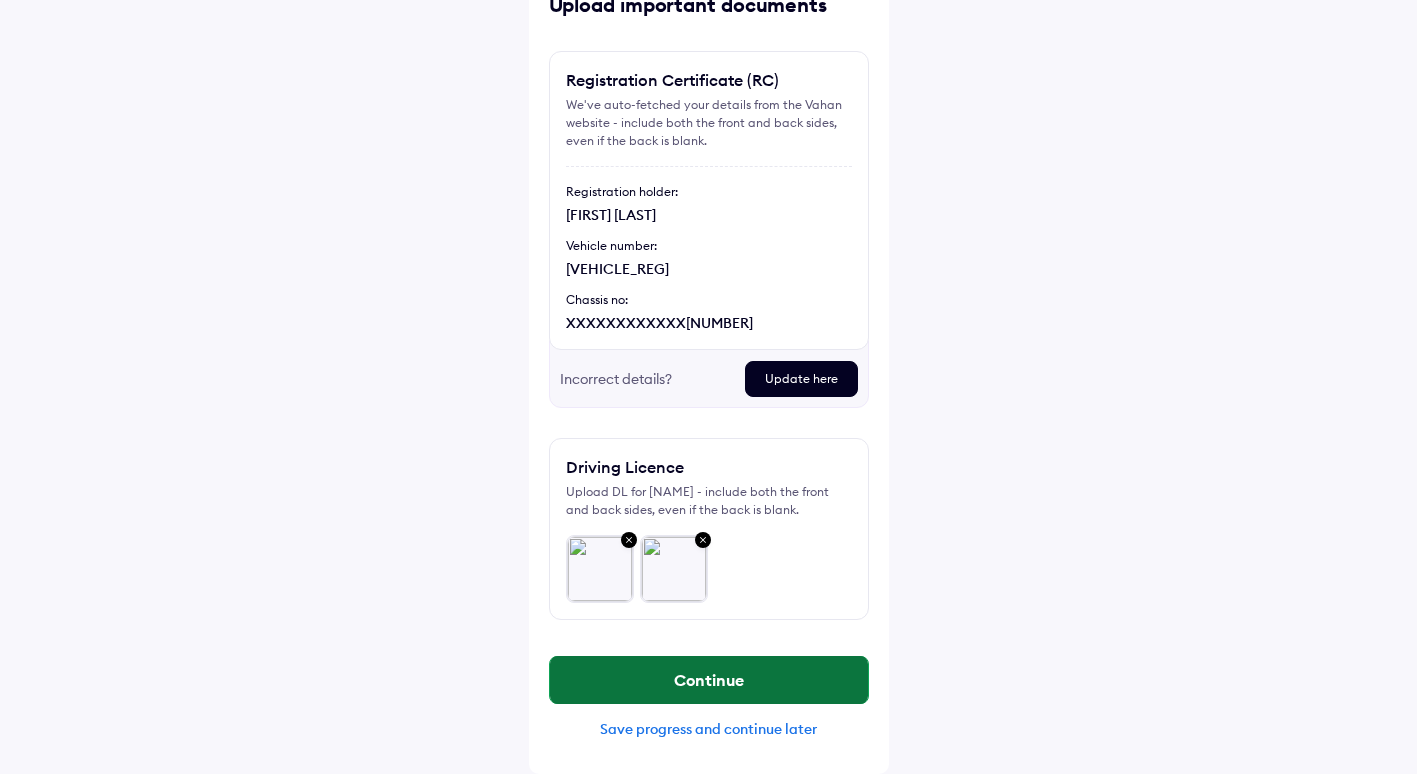 click on "Continue" at bounding box center [709, 680] 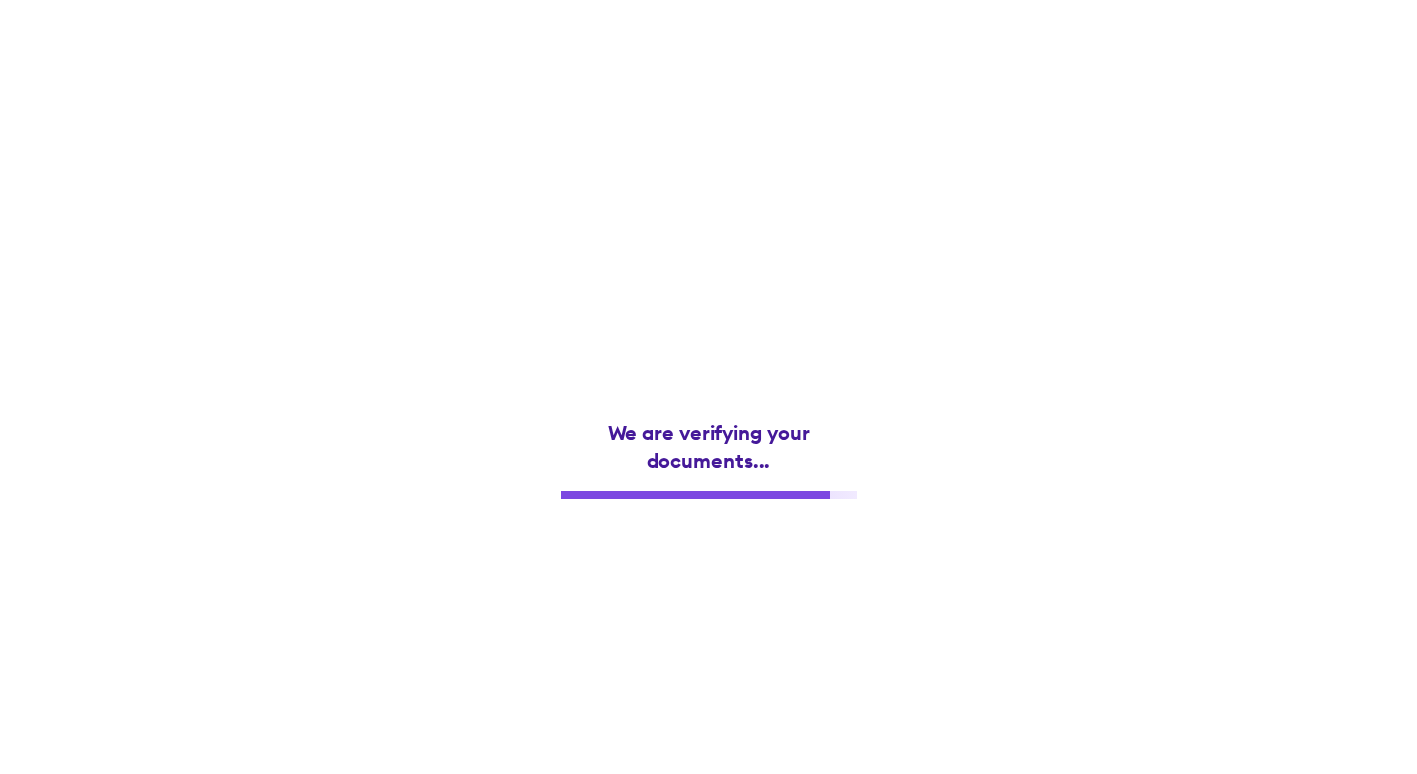 scroll, scrollTop: 0, scrollLeft: 0, axis: both 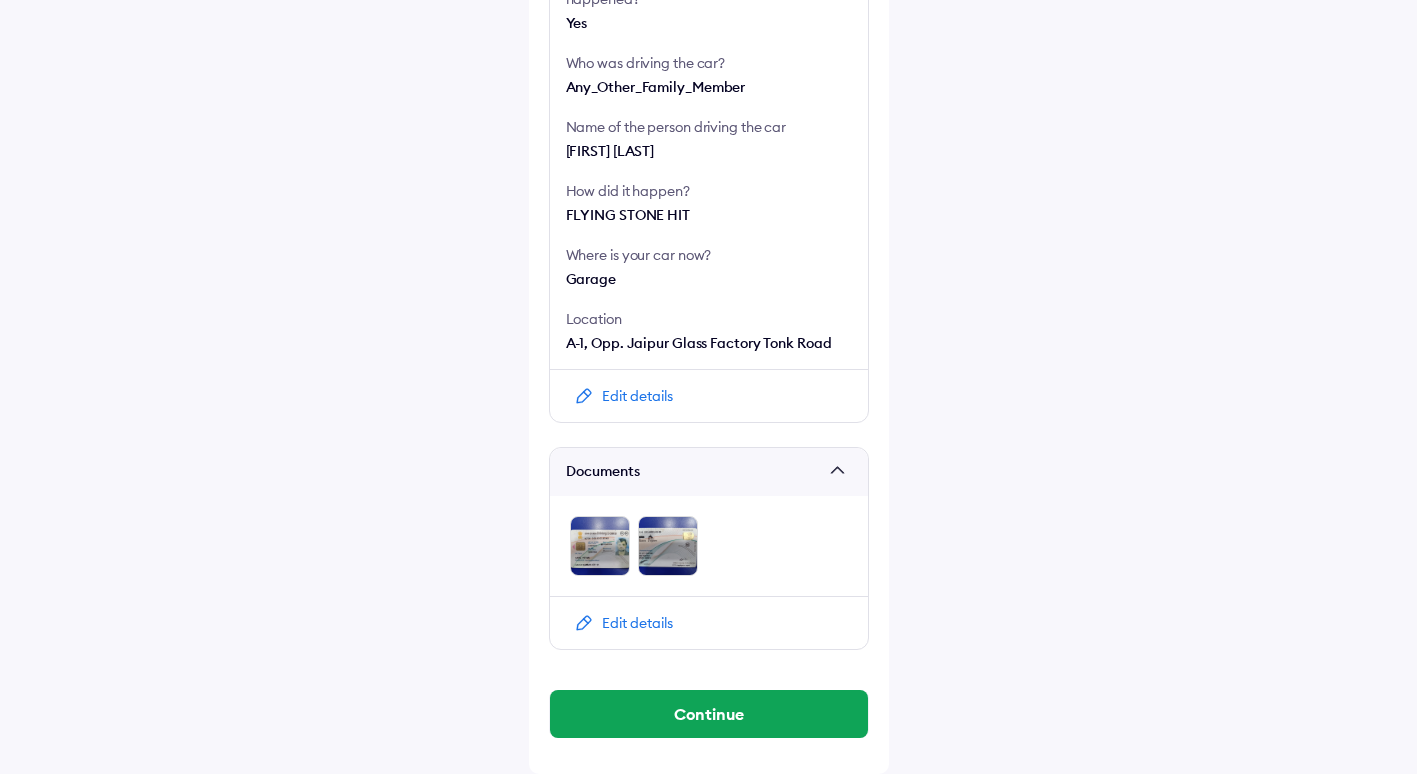 click at bounding box center [842, 472] 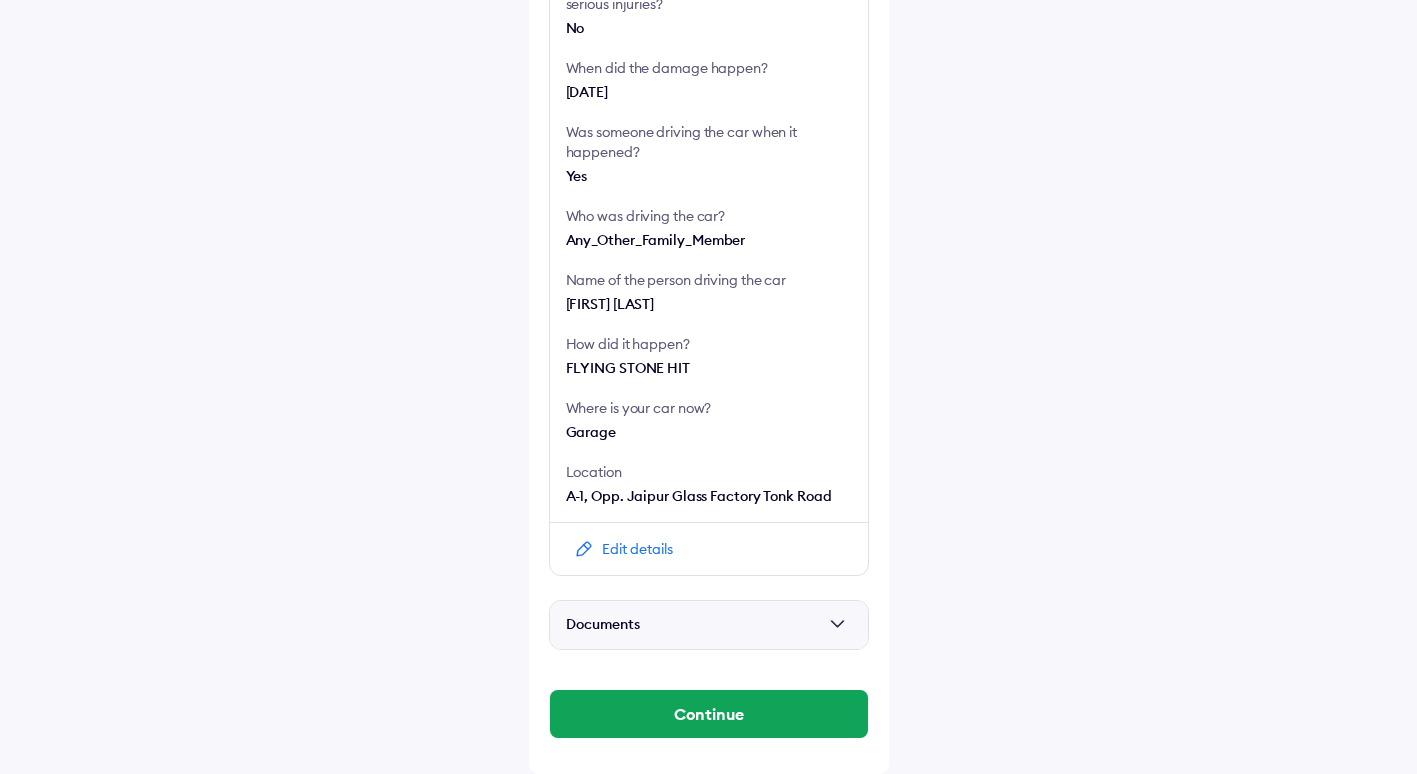 scroll, scrollTop: 496, scrollLeft: 0, axis: vertical 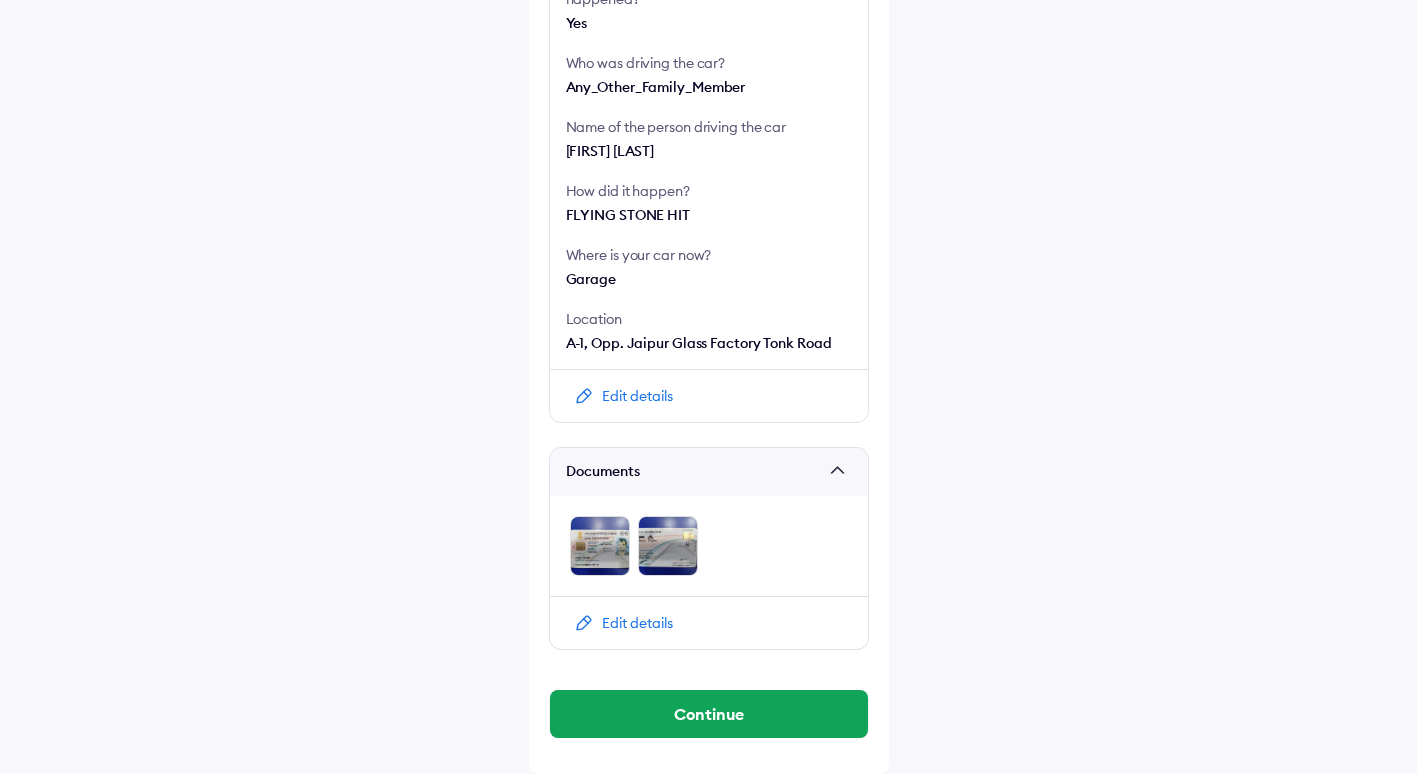 click on "Edit details" at bounding box center [637, 623] 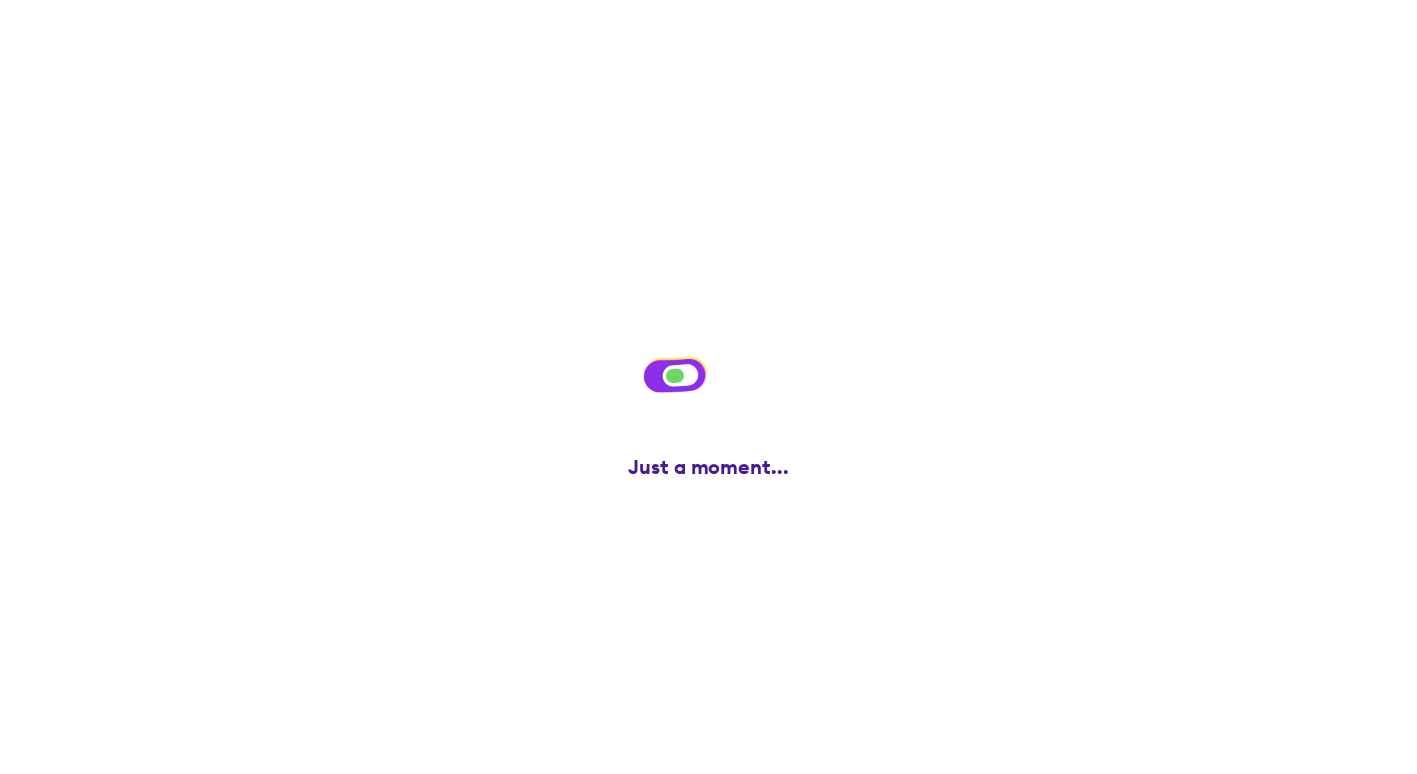 scroll, scrollTop: 0, scrollLeft: 0, axis: both 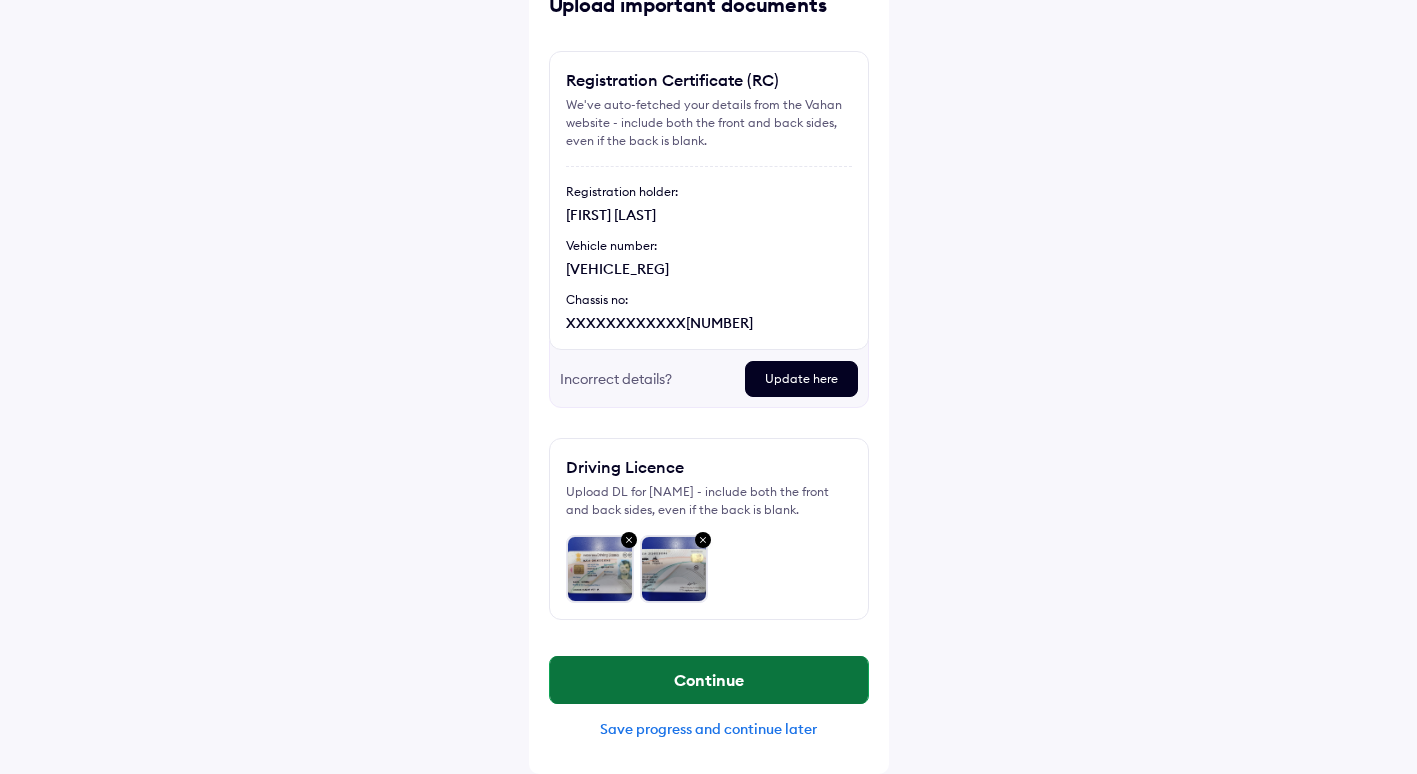 click on "Continue" at bounding box center [709, 680] 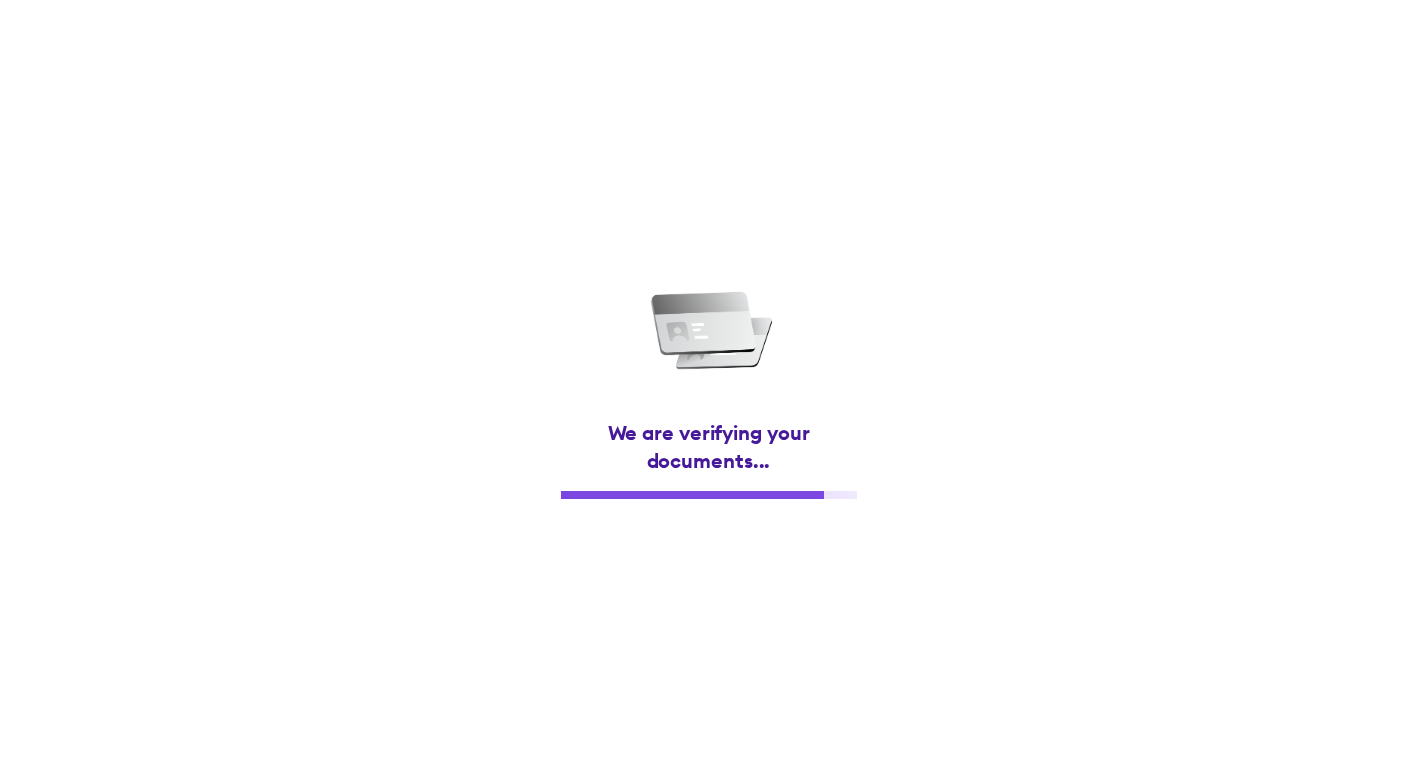 scroll, scrollTop: 0, scrollLeft: 0, axis: both 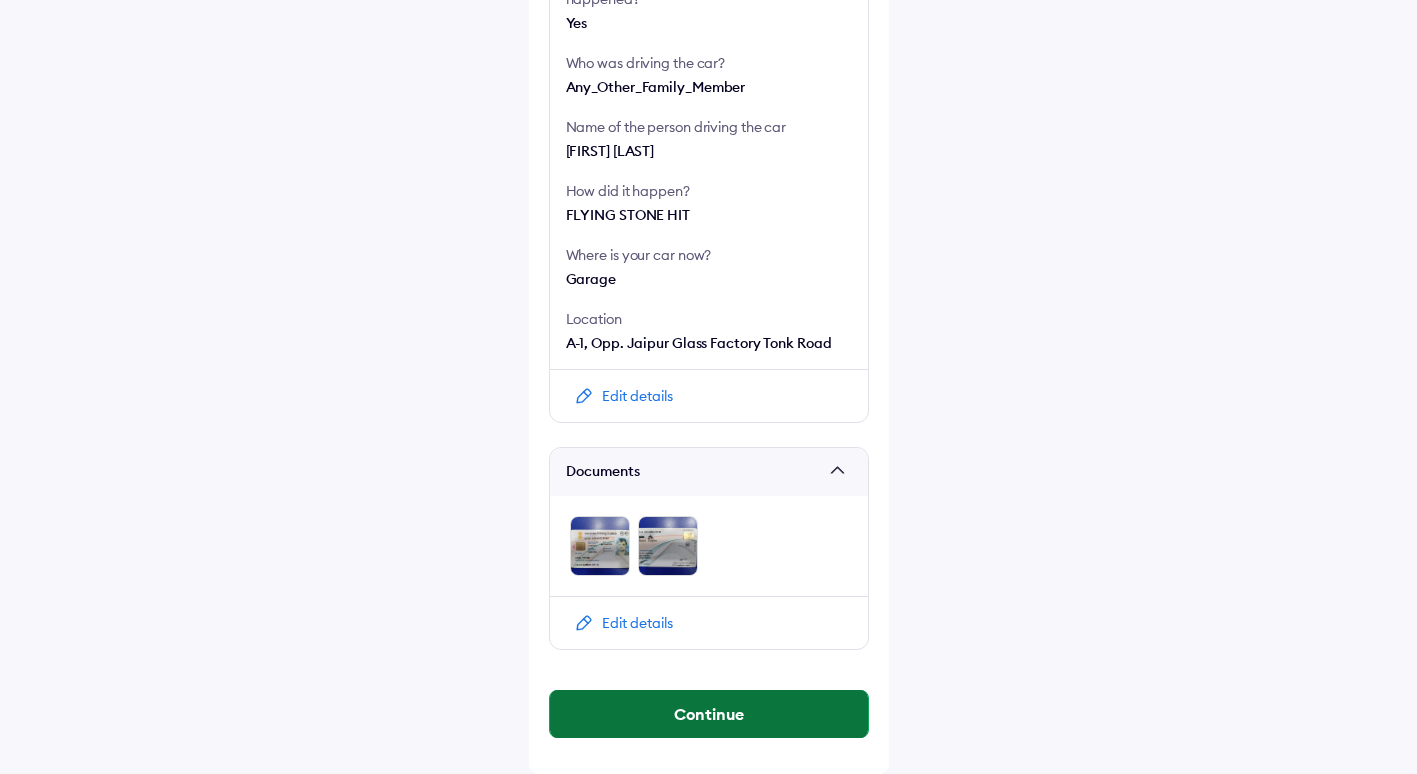 click on "Continue" at bounding box center [709, 714] 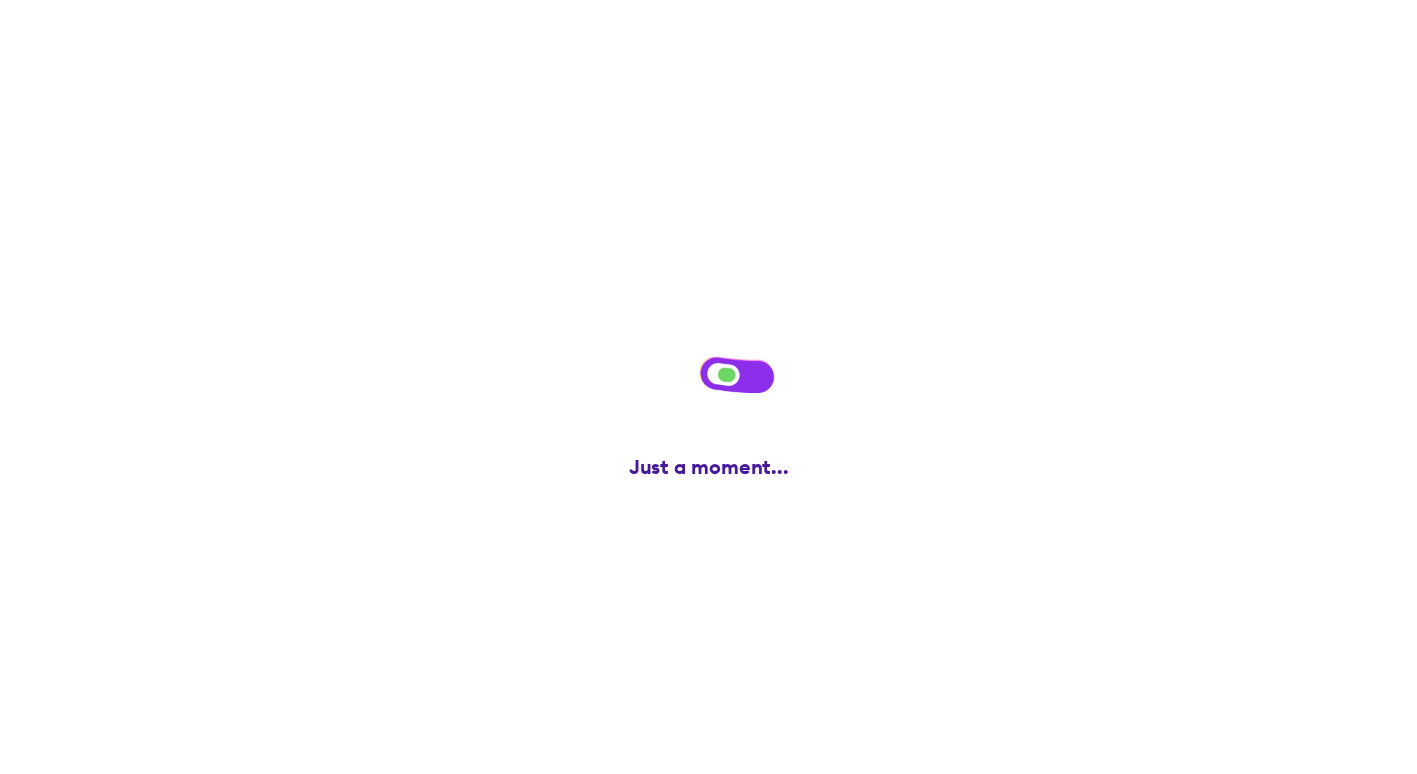 scroll, scrollTop: 0, scrollLeft: 0, axis: both 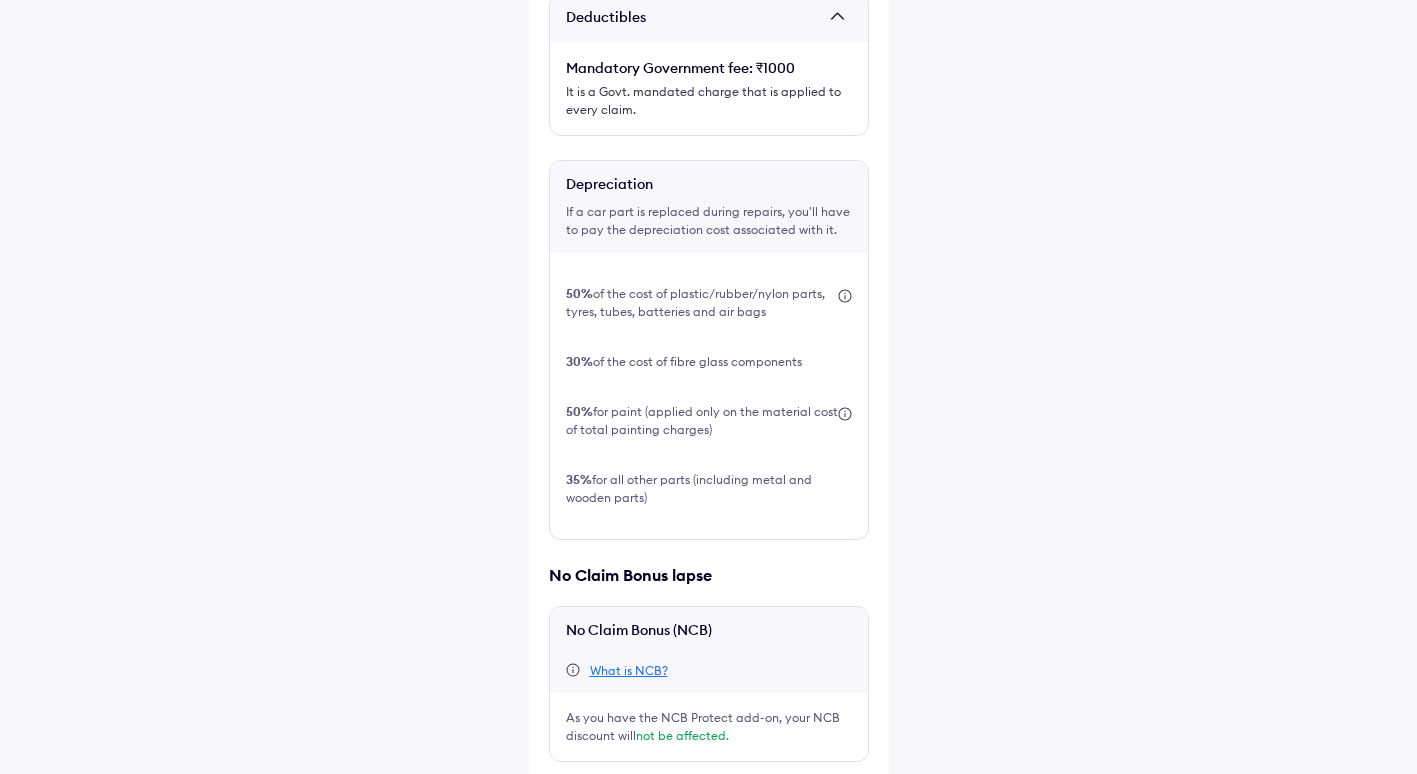 click at bounding box center [557, 794] 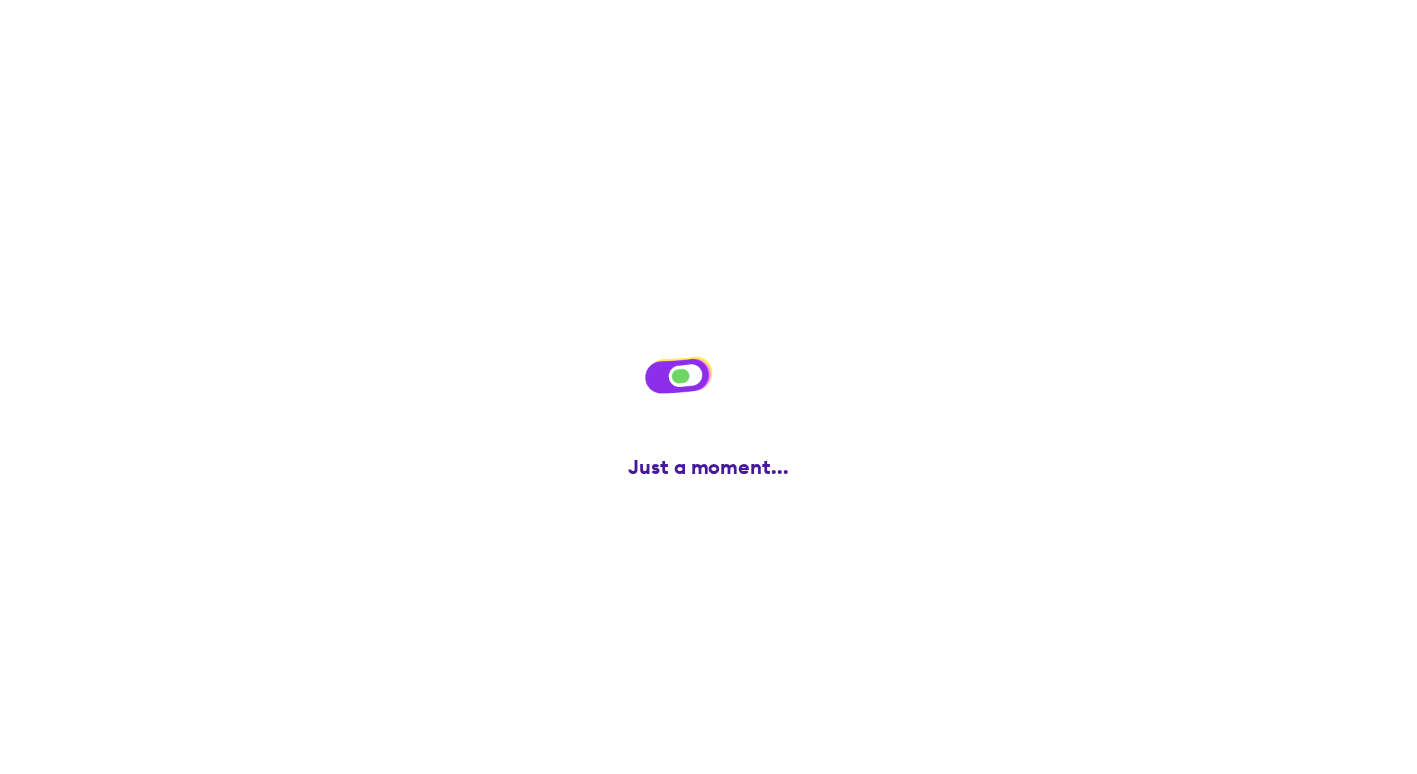scroll, scrollTop: 0, scrollLeft: 0, axis: both 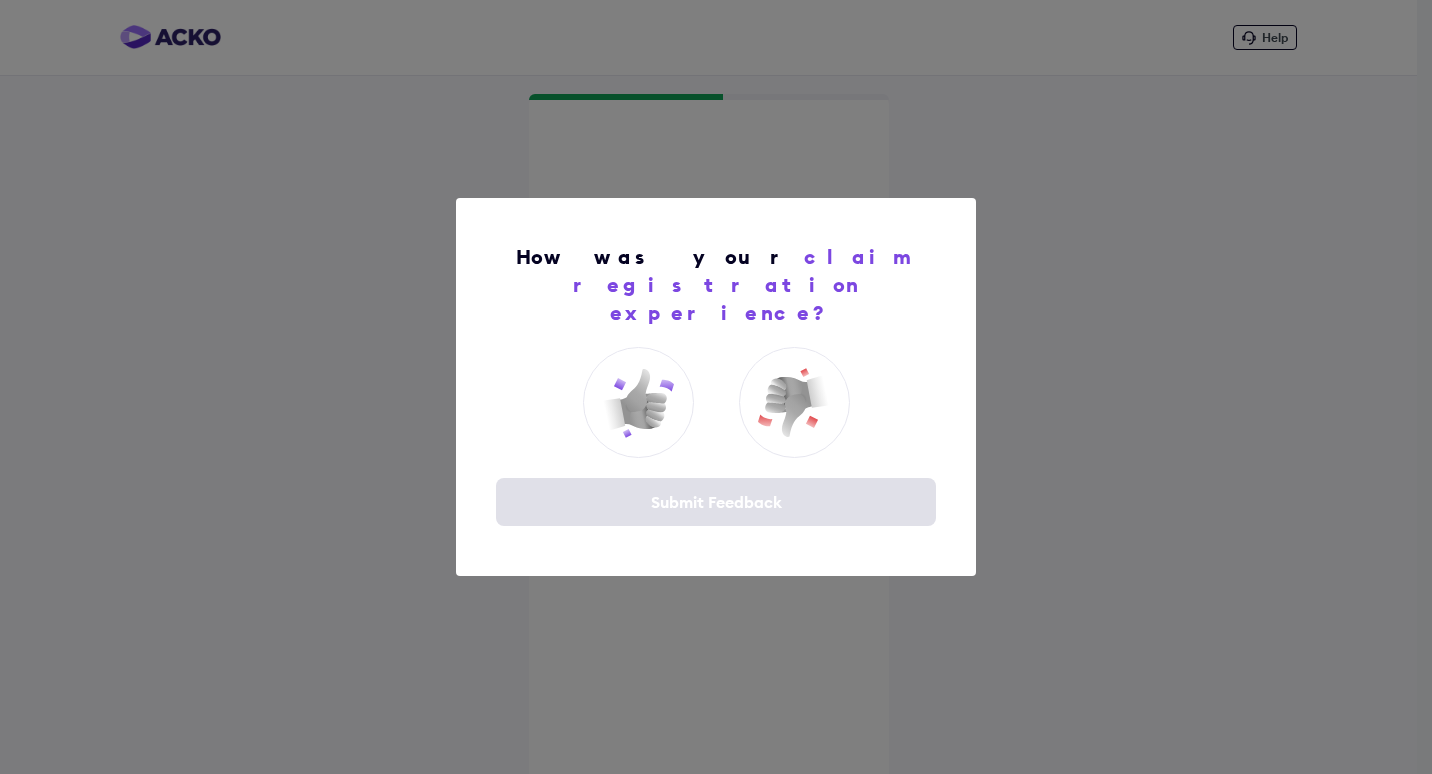 click on "How was your  claim registration experience? Submit Feedback" at bounding box center [716, 387] 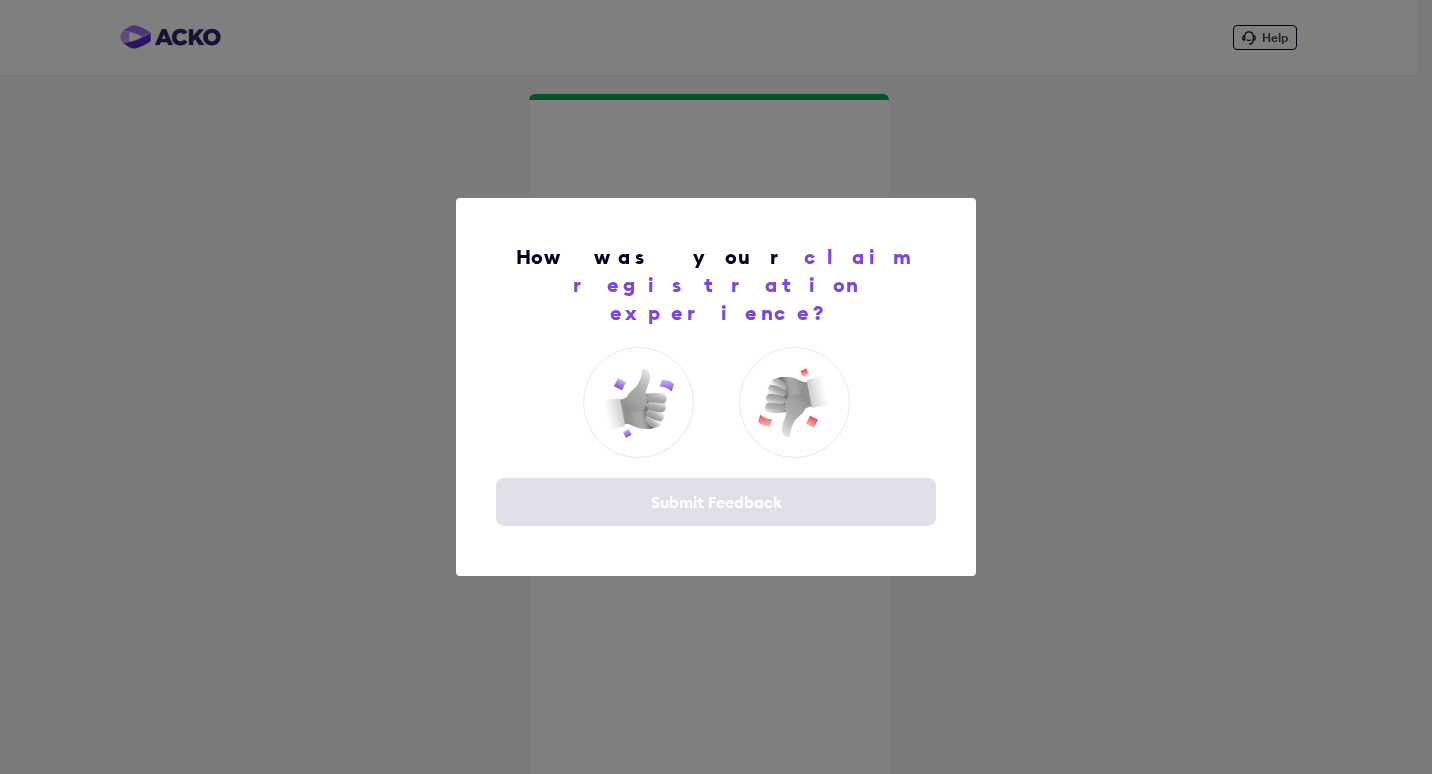 click on "How was your  claim registration experience? Submit Feedback" at bounding box center (716, 387) 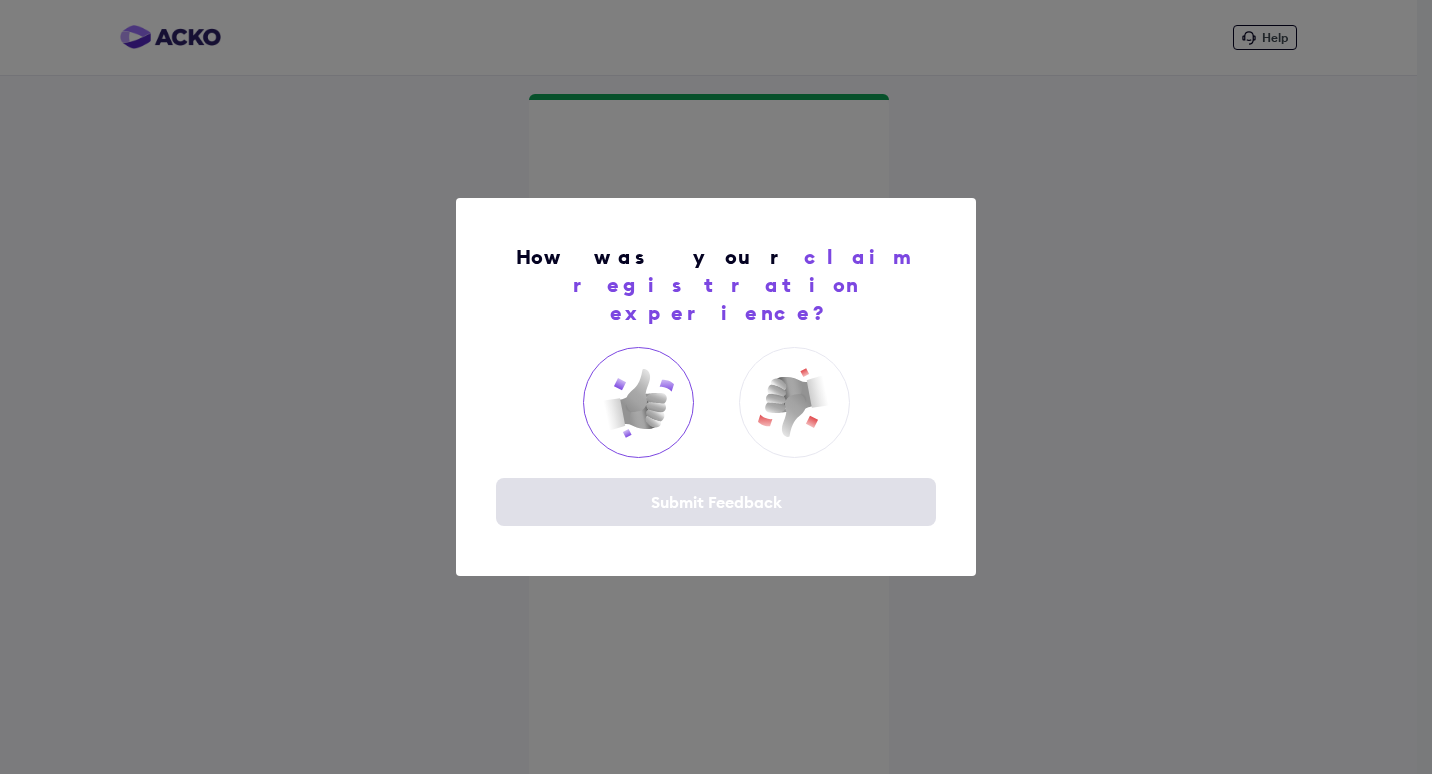 click at bounding box center (638, 403) 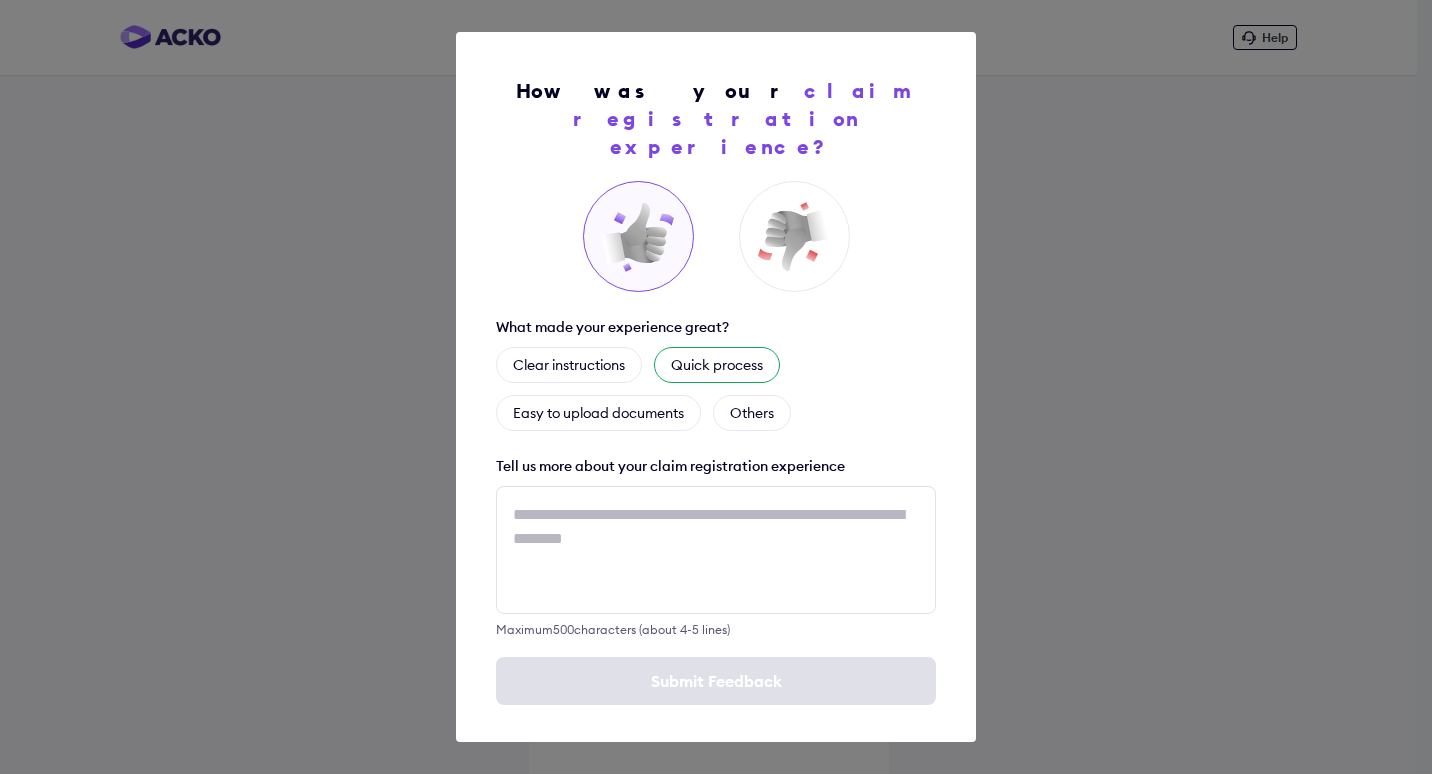 click on "Quick process" at bounding box center (717, 365) 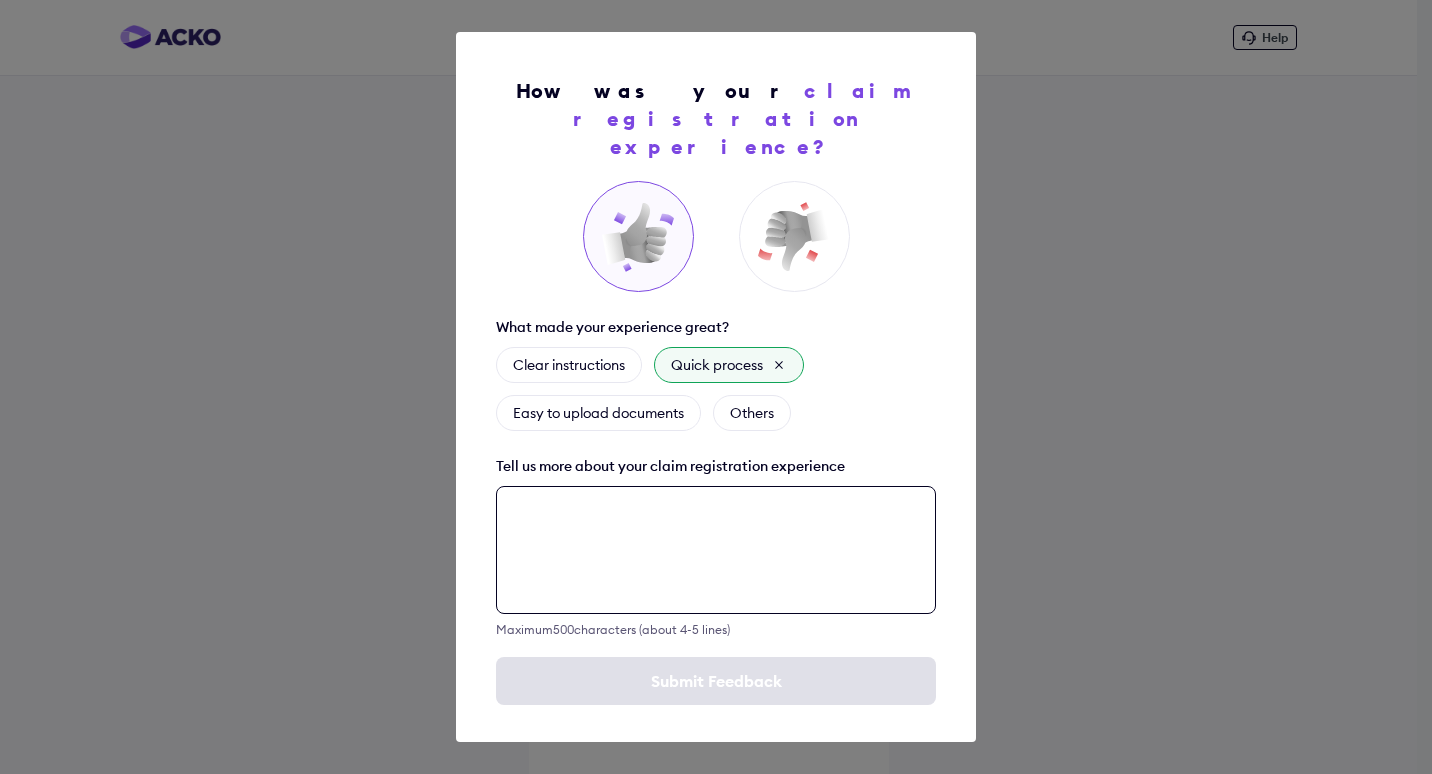 click at bounding box center (716, 550) 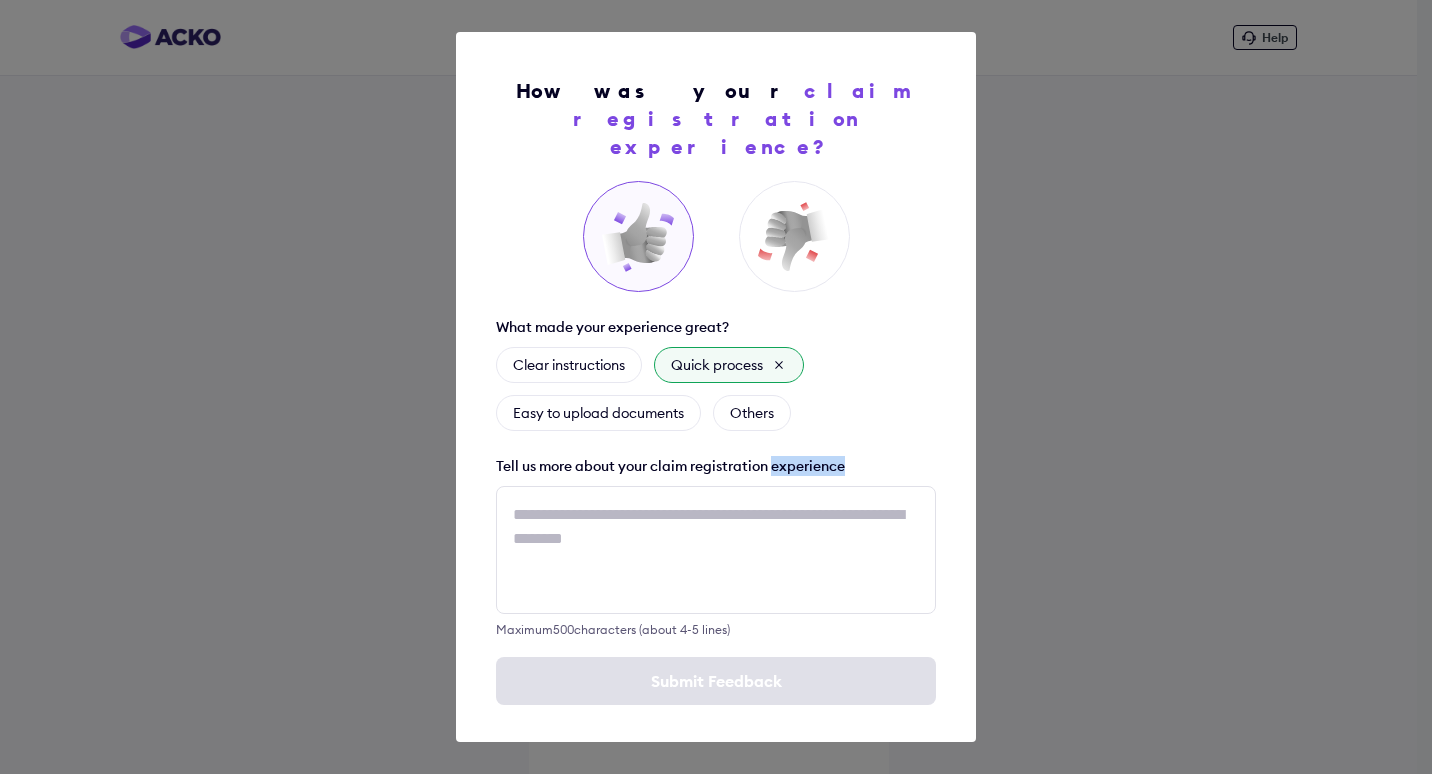 drag, startPoint x: 846, startPoint y: 448, endPoint x: 772, endPoint y: 456, distance: 74.431175 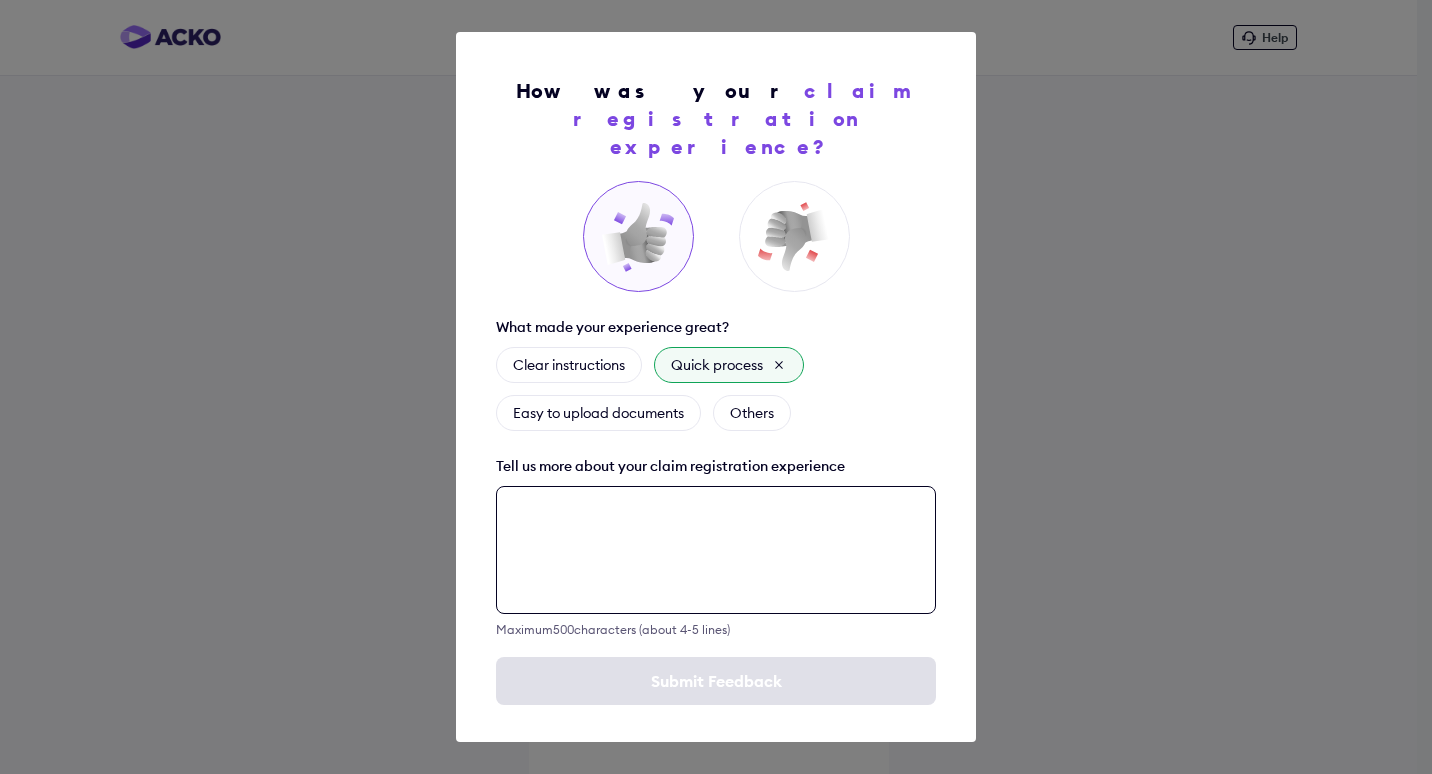 click at bounding box center [716, 550] 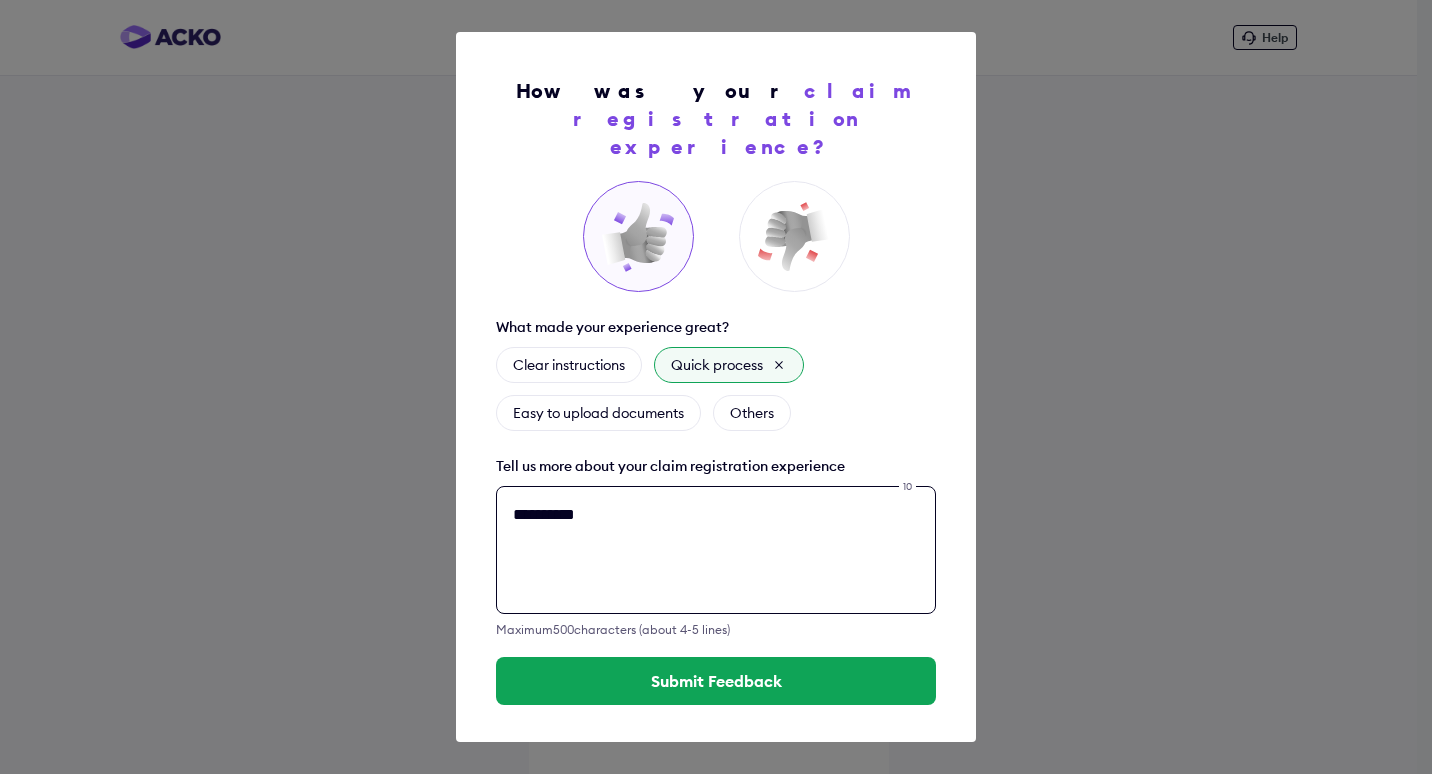 click on "**********" at bounding box center (716, 550) 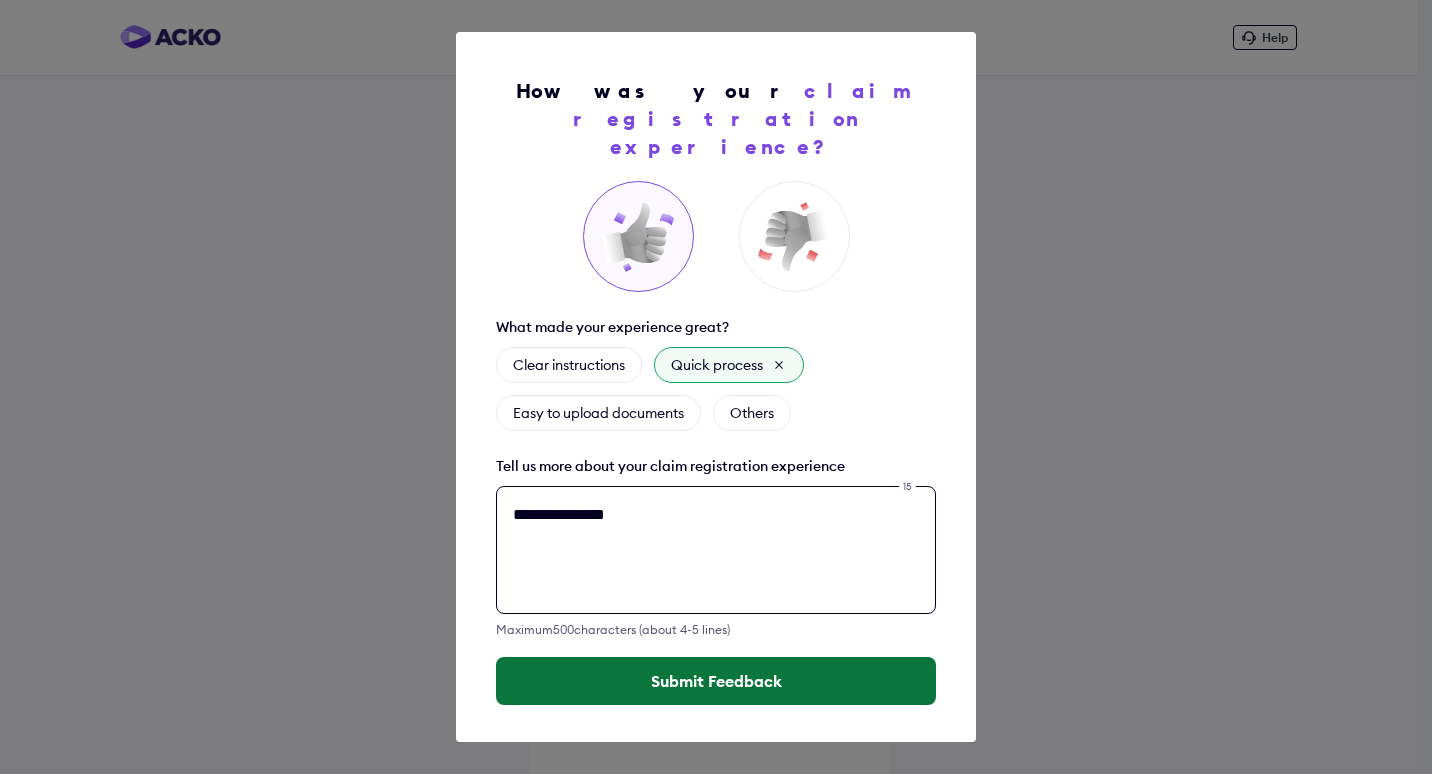 type on "**********" 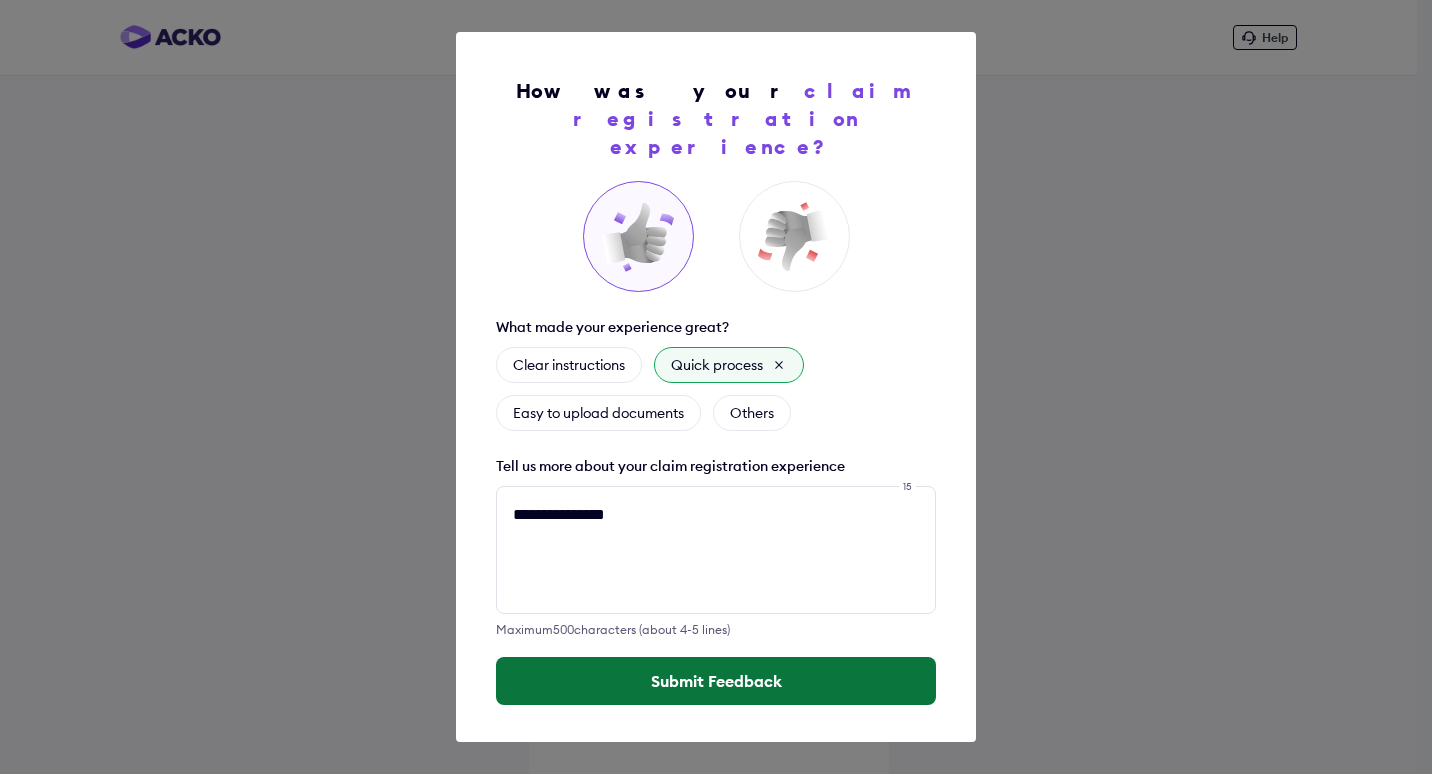 click on "Submit Feedback" at bounding box center (716, 681) 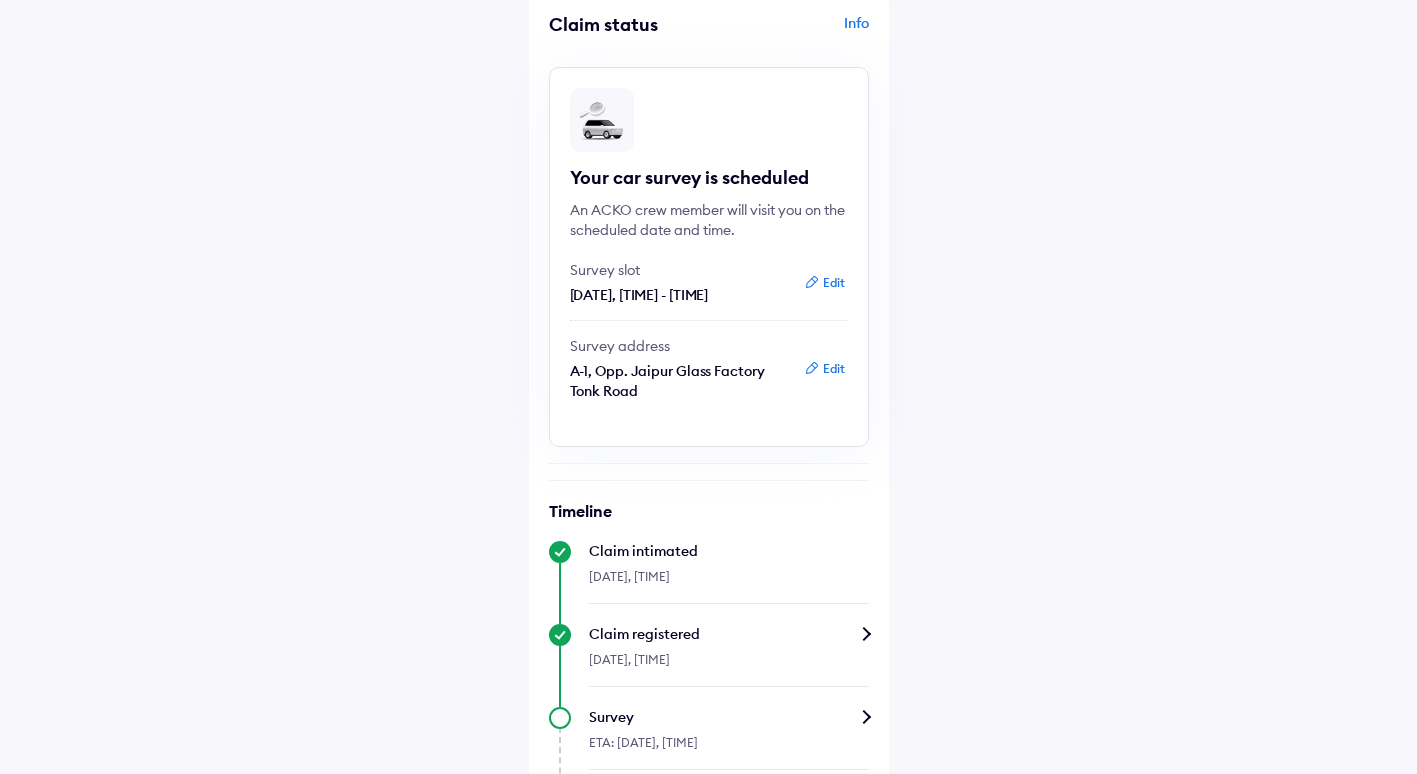scroll, scrollTop: 100, scrollLeft: 0, axis: vertical 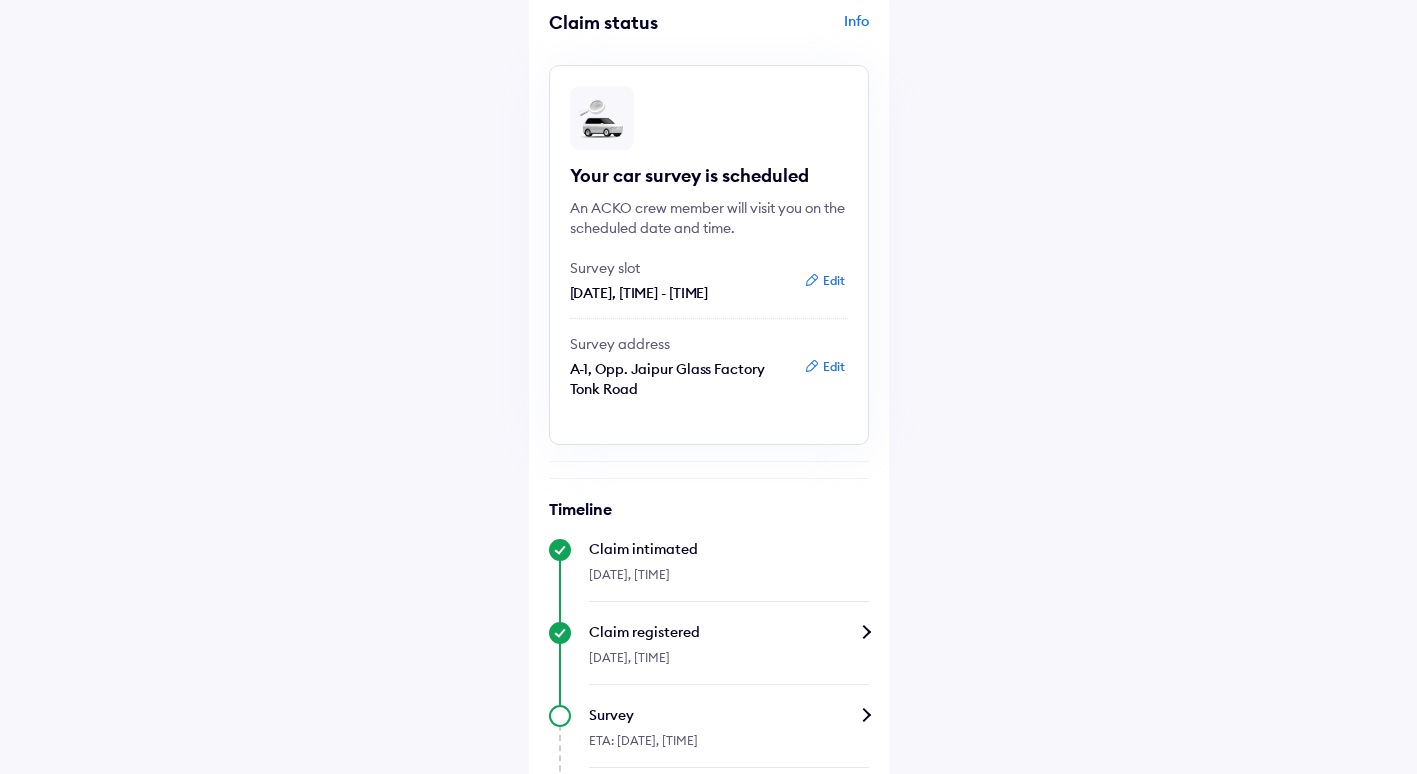 click on "Claim intimated" at bounding box center [729, 549] 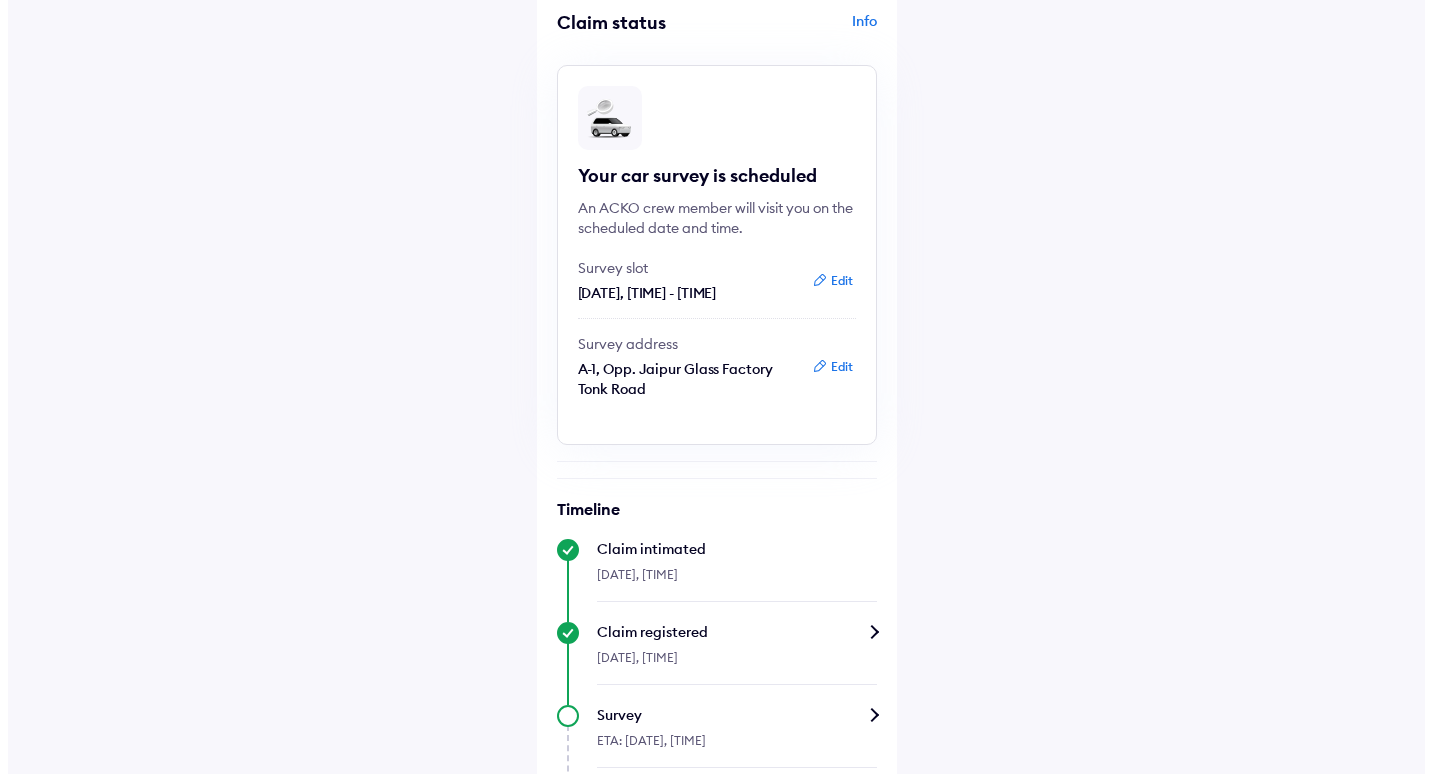 scroll, scrollTop: 0, scrollLeft: 0, axis: both 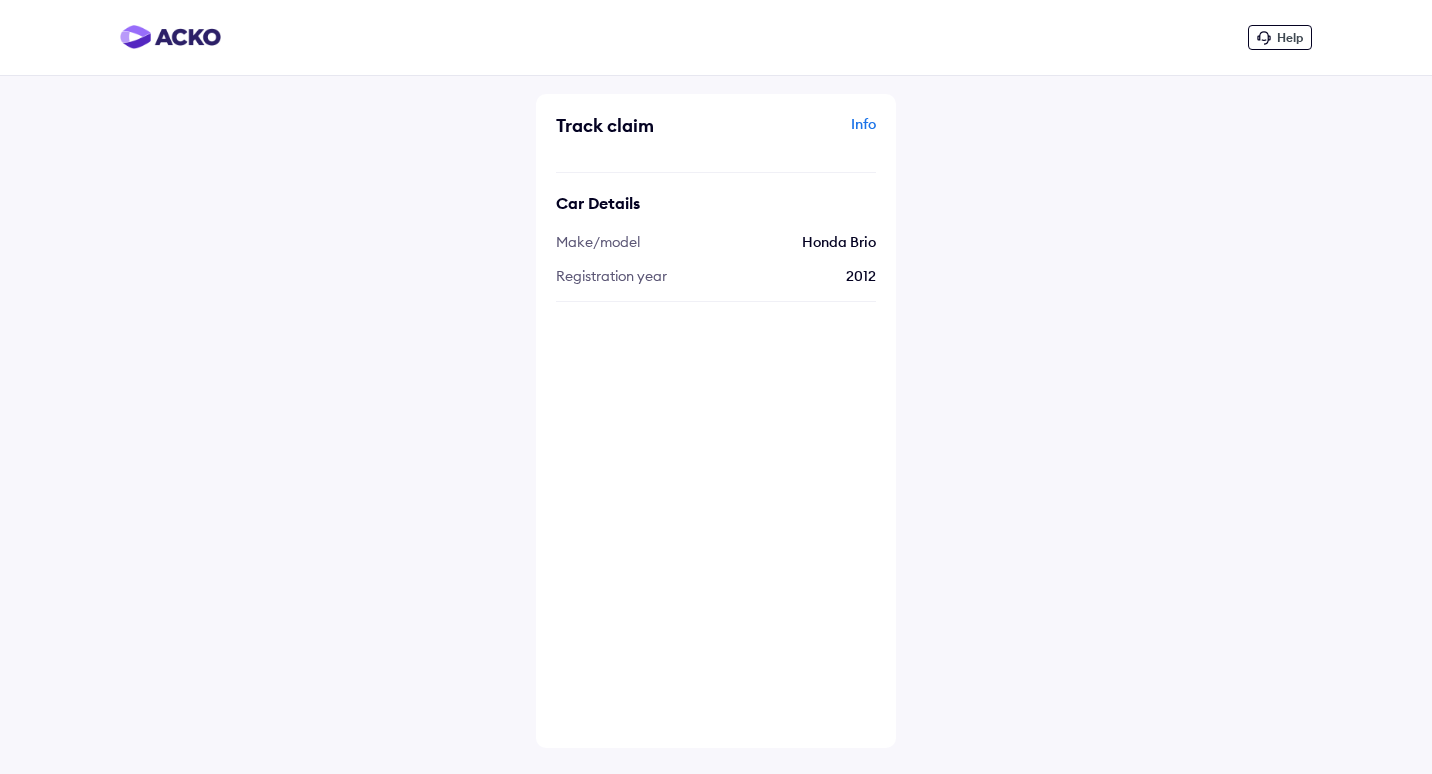 click on "Info" at bounding box center [798, 133] 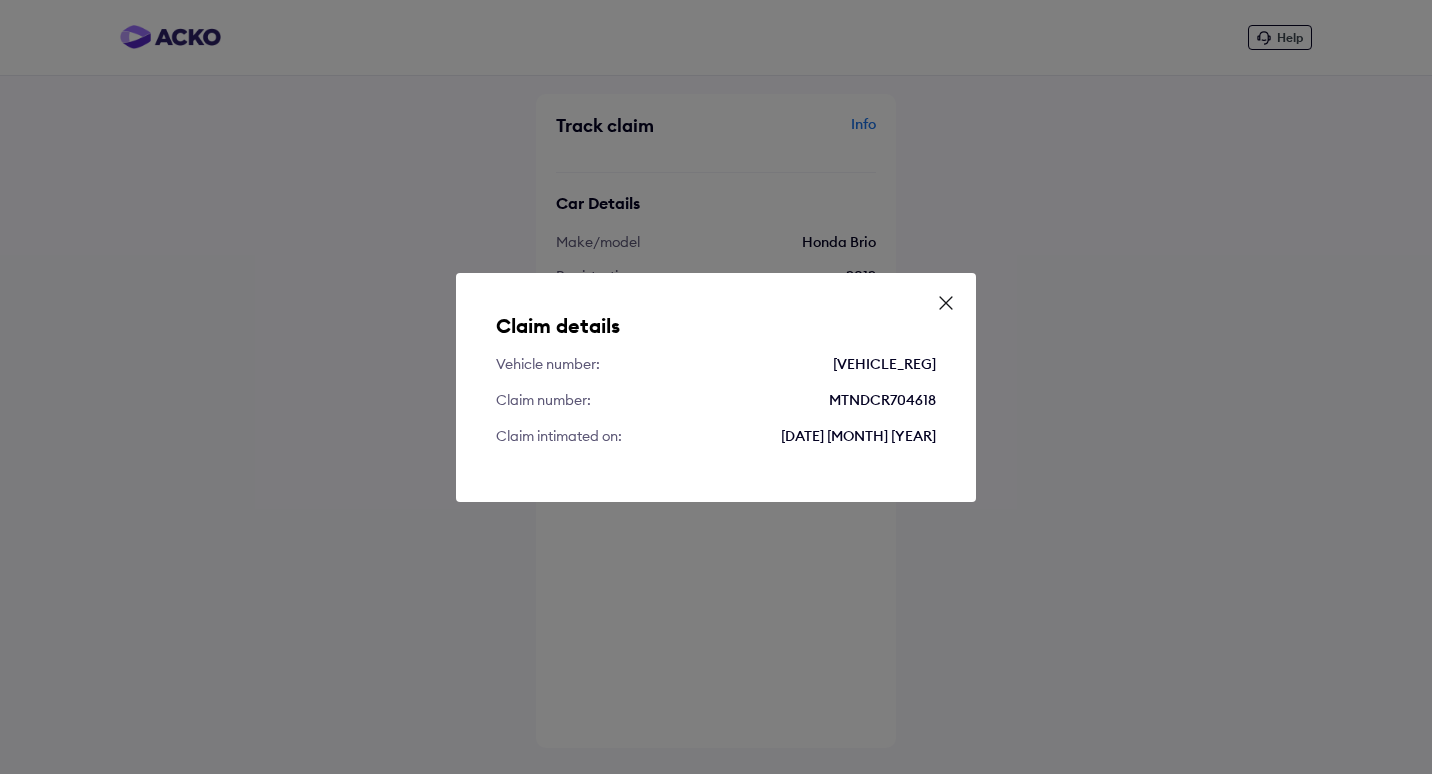 click on "Claim details Vehicle number: [VEHICLE_REG] Claim number: [CLAIM_NUMBER] Claim intimated on: [DATE] [MONTH] [YEAR]" at bounding box center [716, 387] 